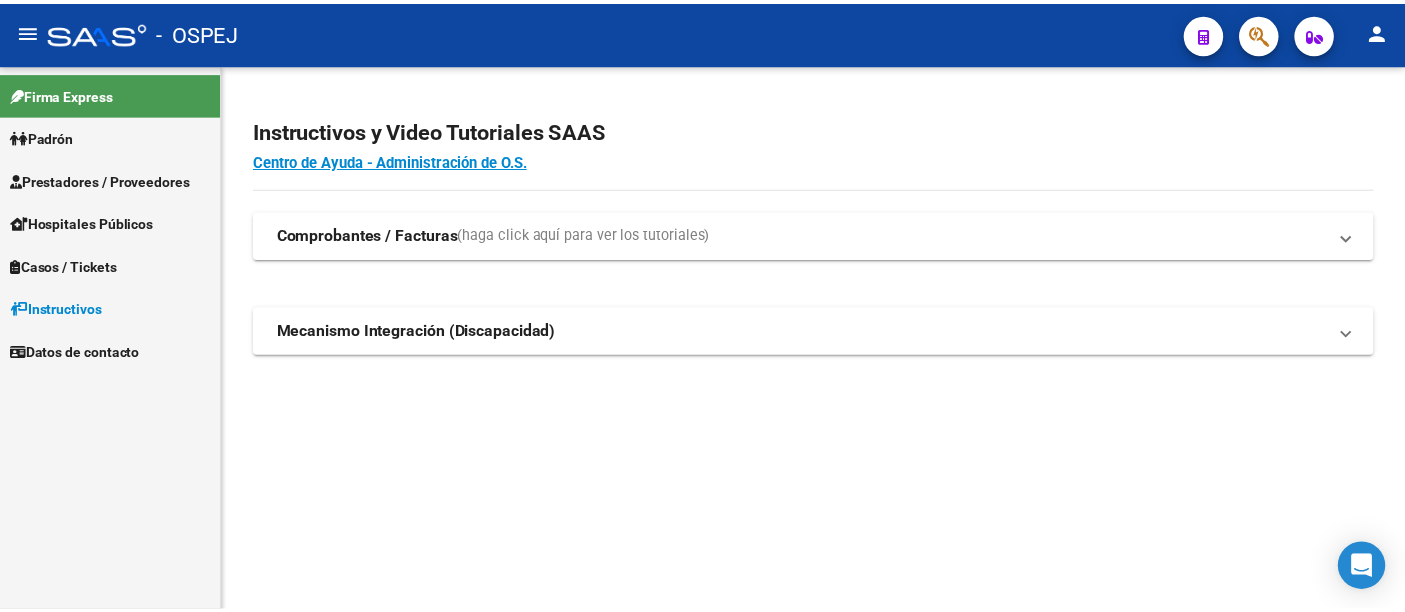 scroll, scrollTop: 0, scrollLeft: 0, axis: both 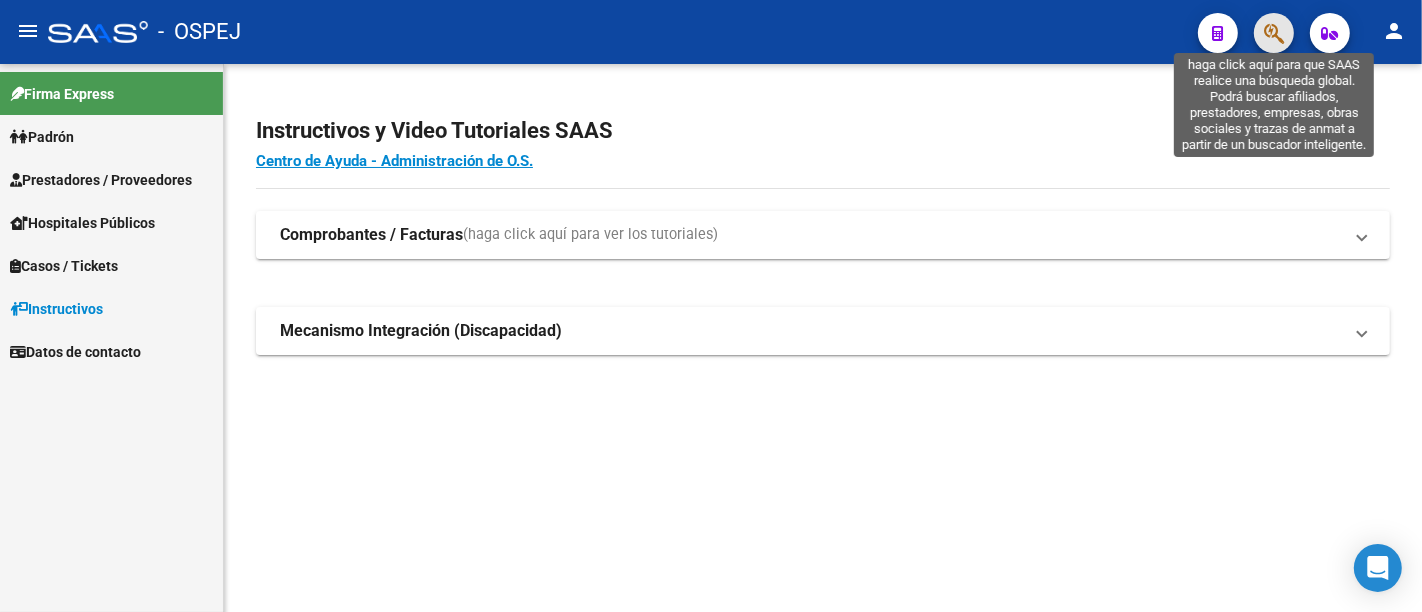 click 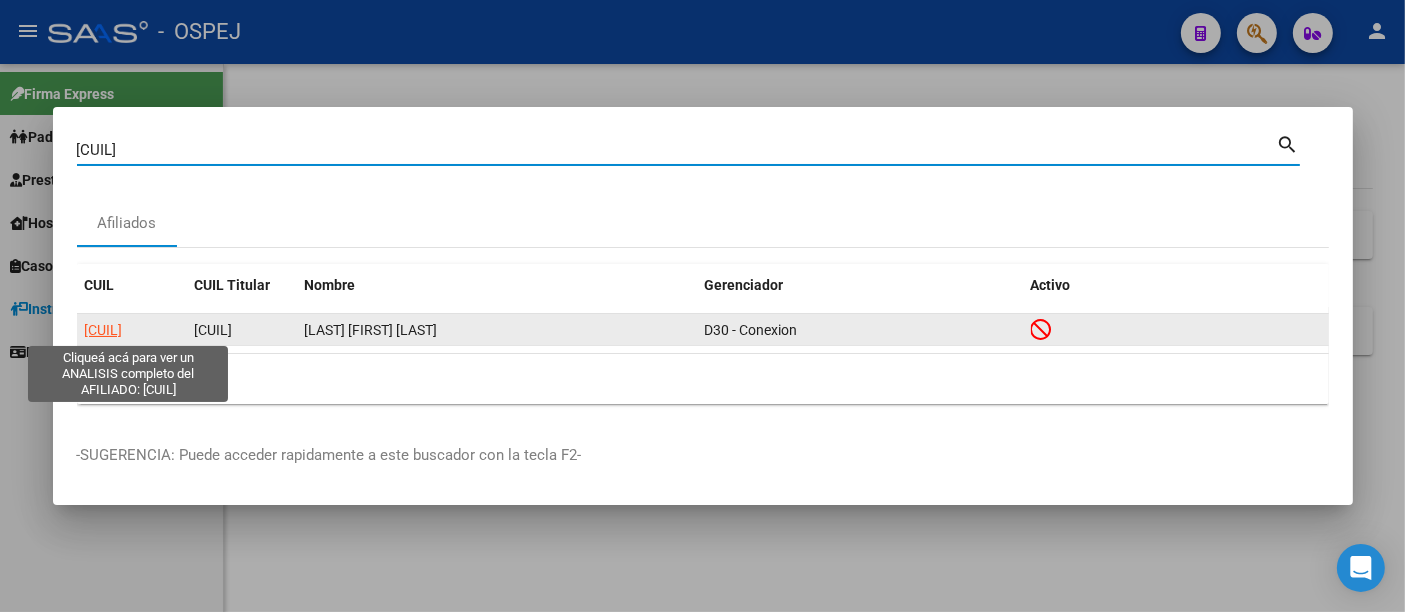 click on "[CUIL]" 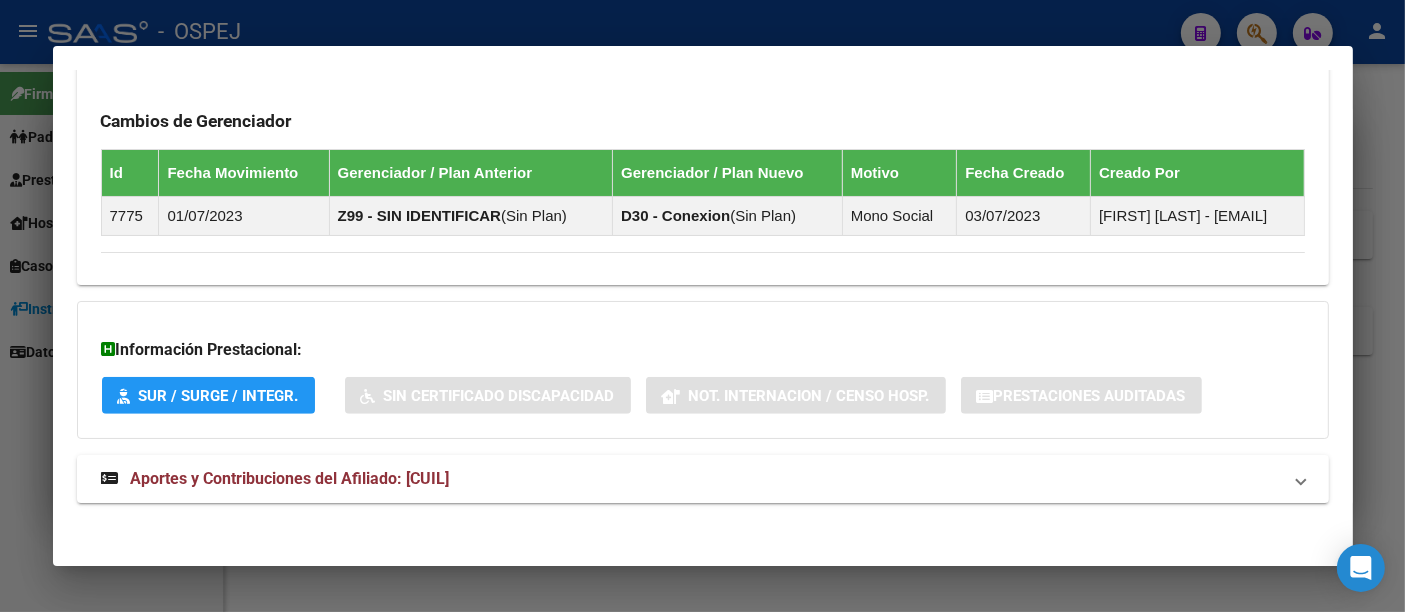 scroll, scrollTop: 1234, scrollLeft: 0, axis: vertical 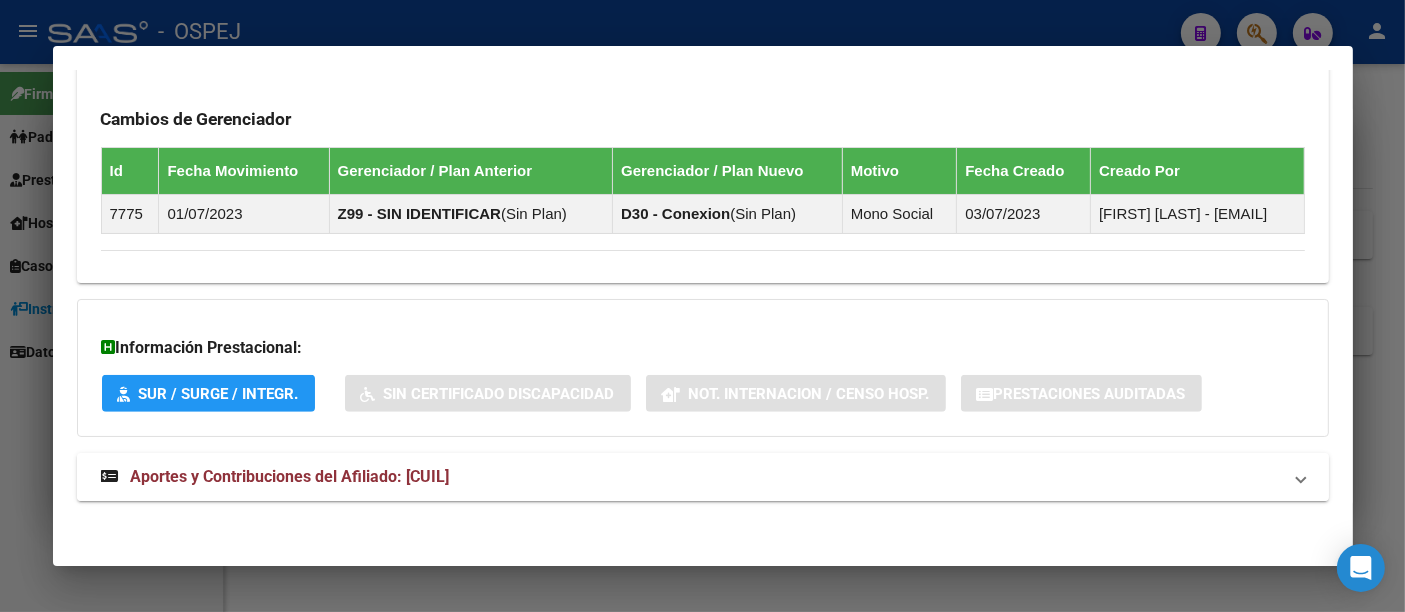 click on "Aportes y Contribuciones del Afiliado: [CUIL]" at bounding box center (290, 476) 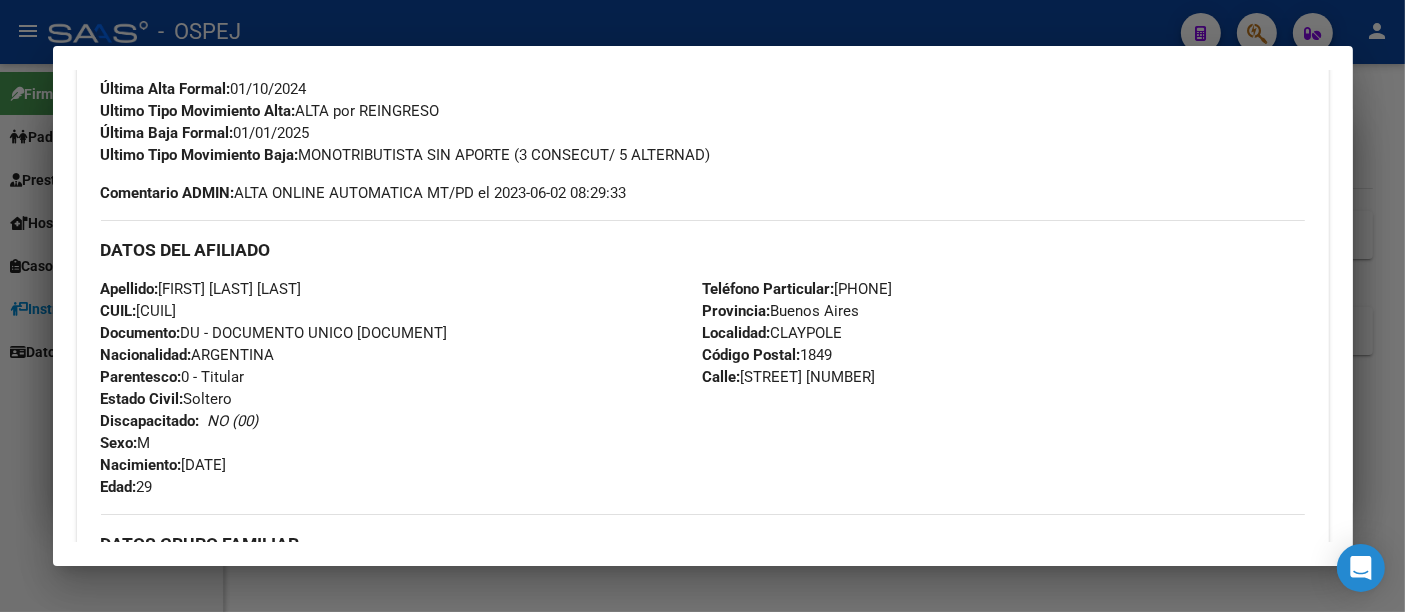 scroll, scrollTop: 0, scrollLeft: 0, axis: both 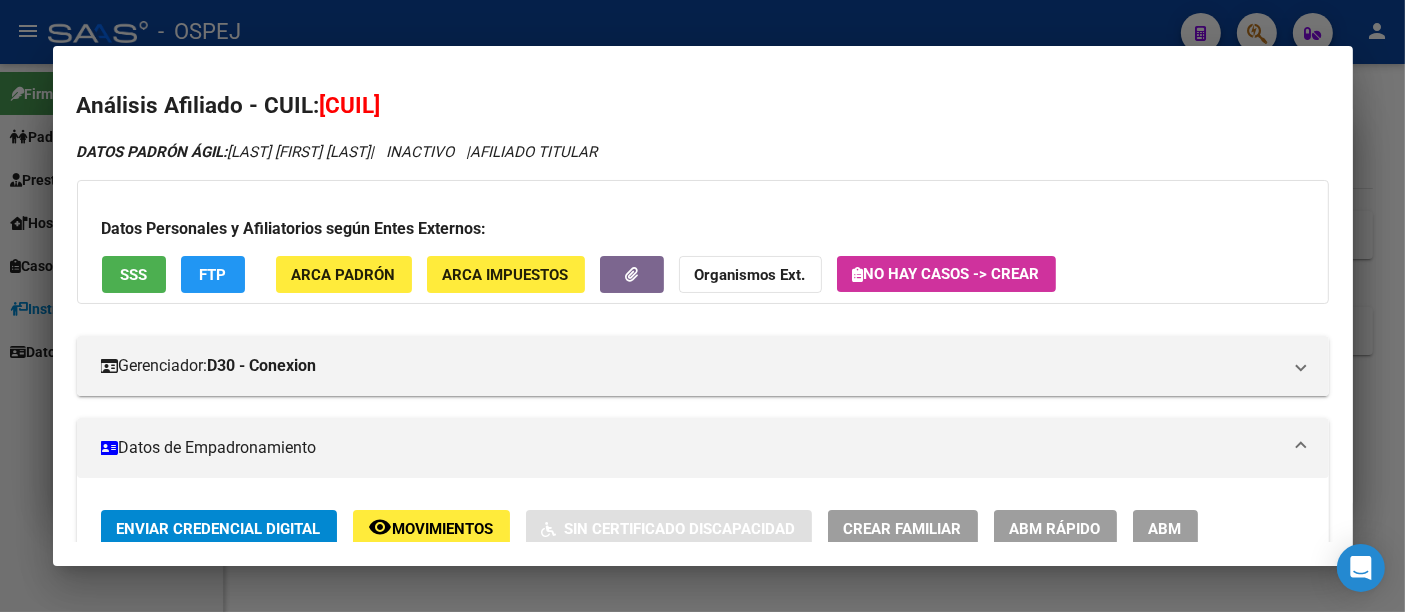 click at bounding box center [702, 306] 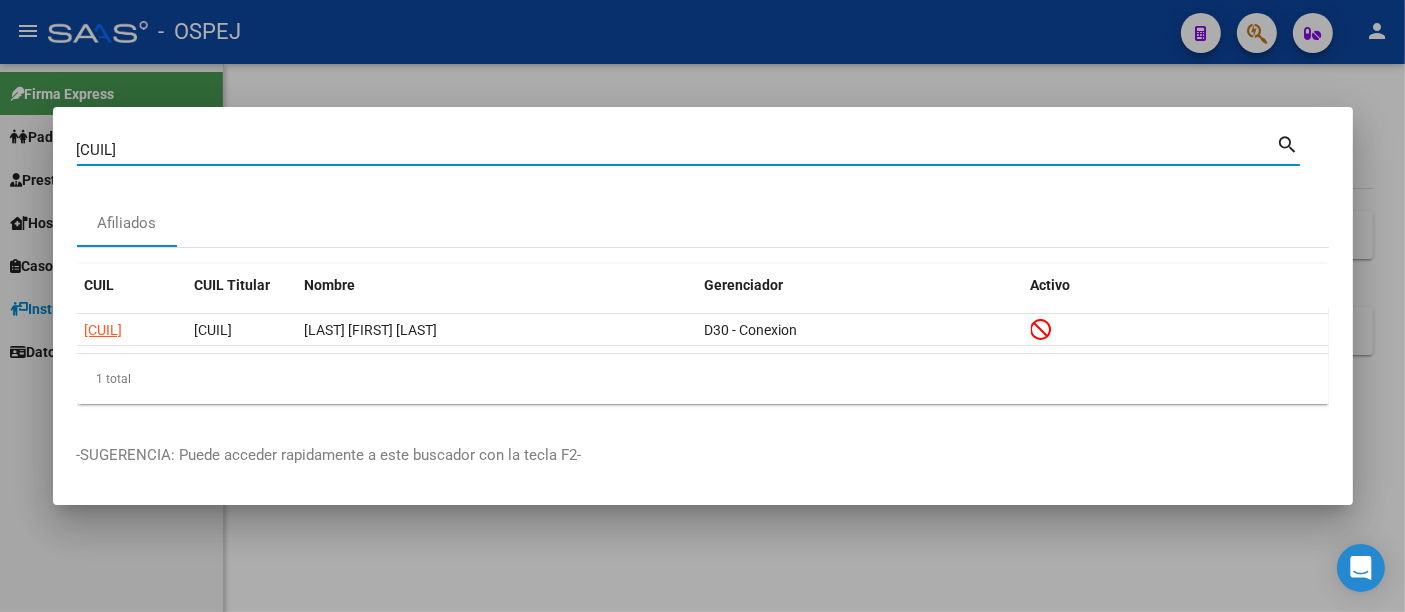 click on "[CUIL]" at bounding box center (677, 150) 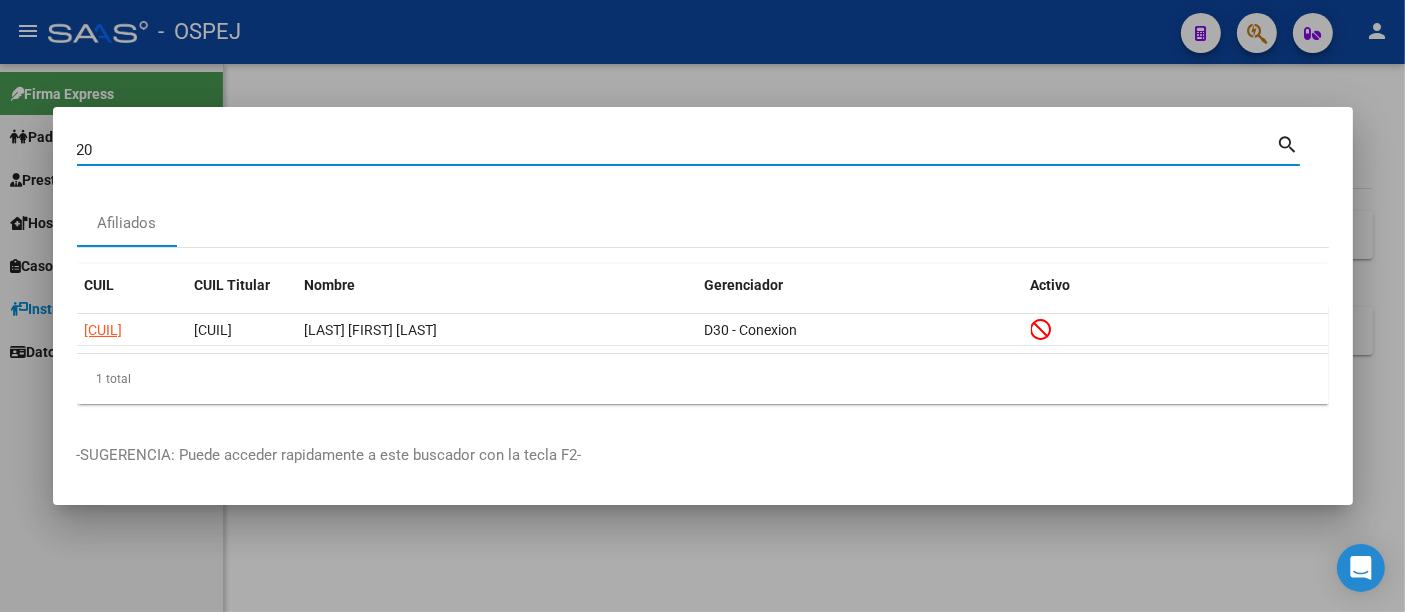 type on "2" 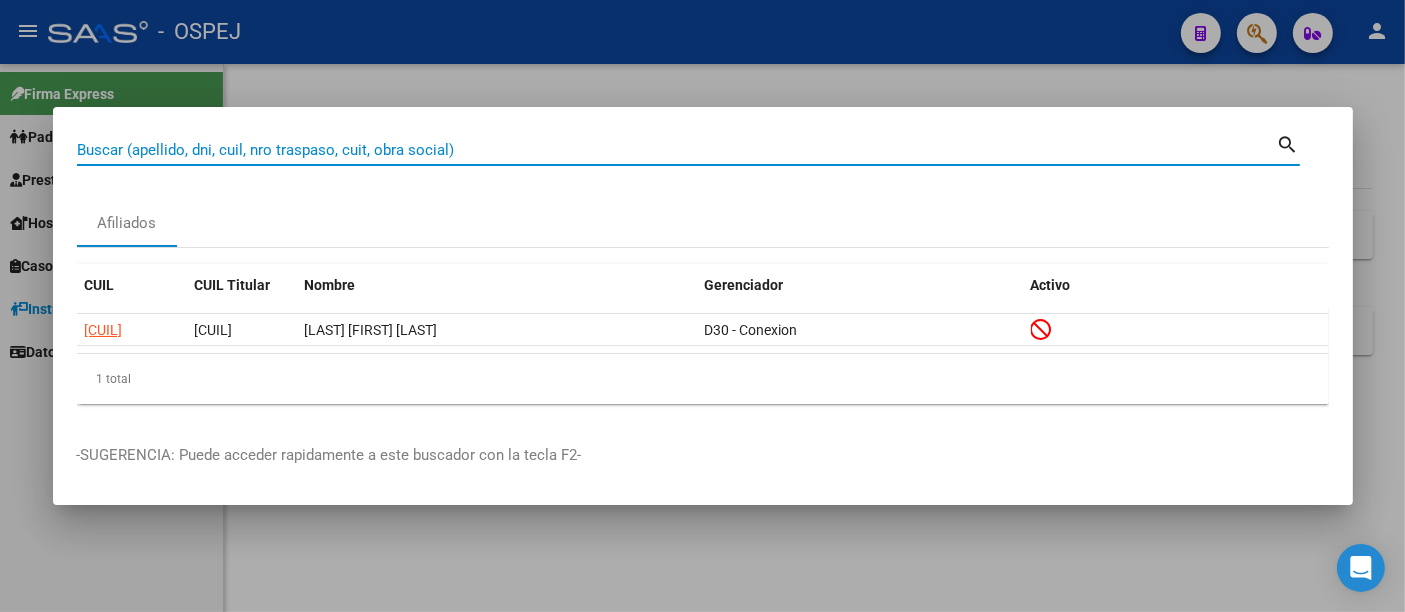 paste on "[CUIL]" 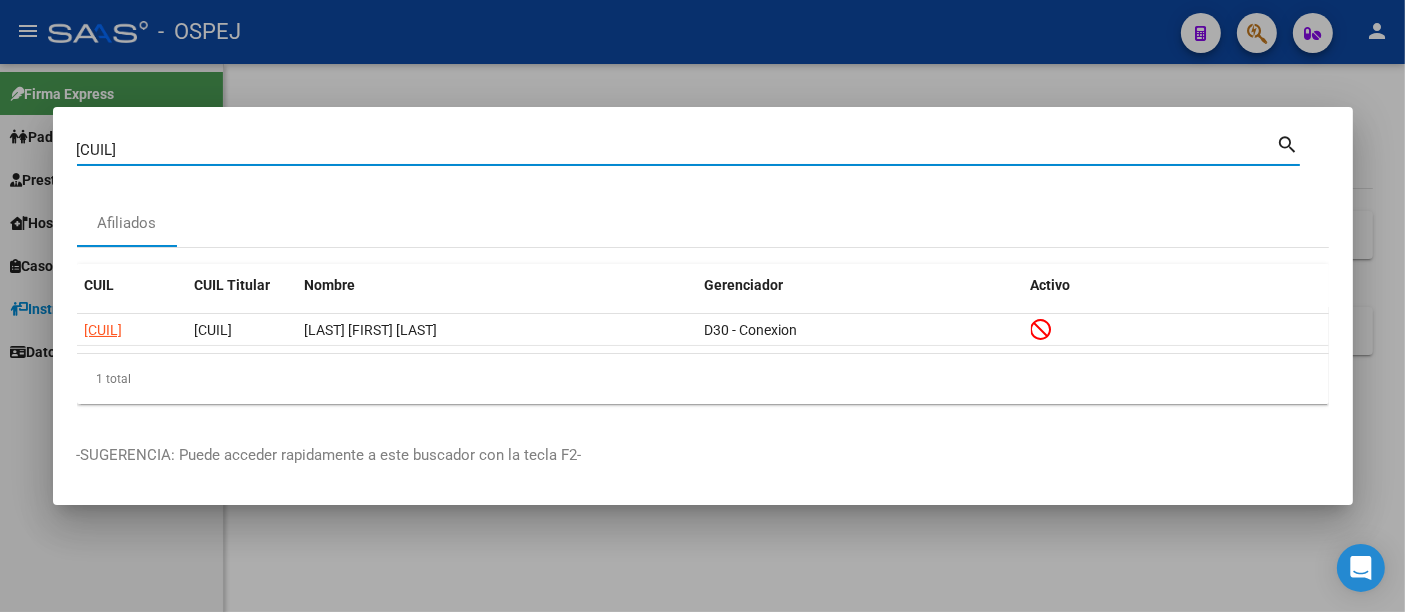type on "[CUIL]" 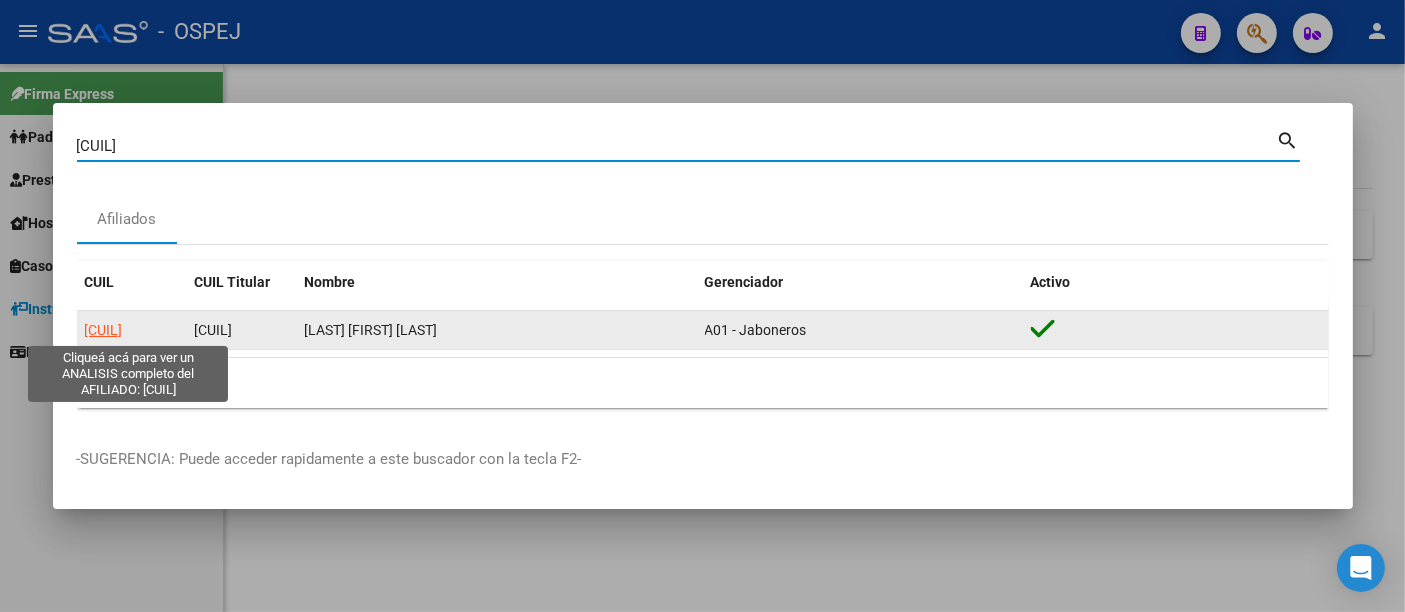 click on "[CUIL]" 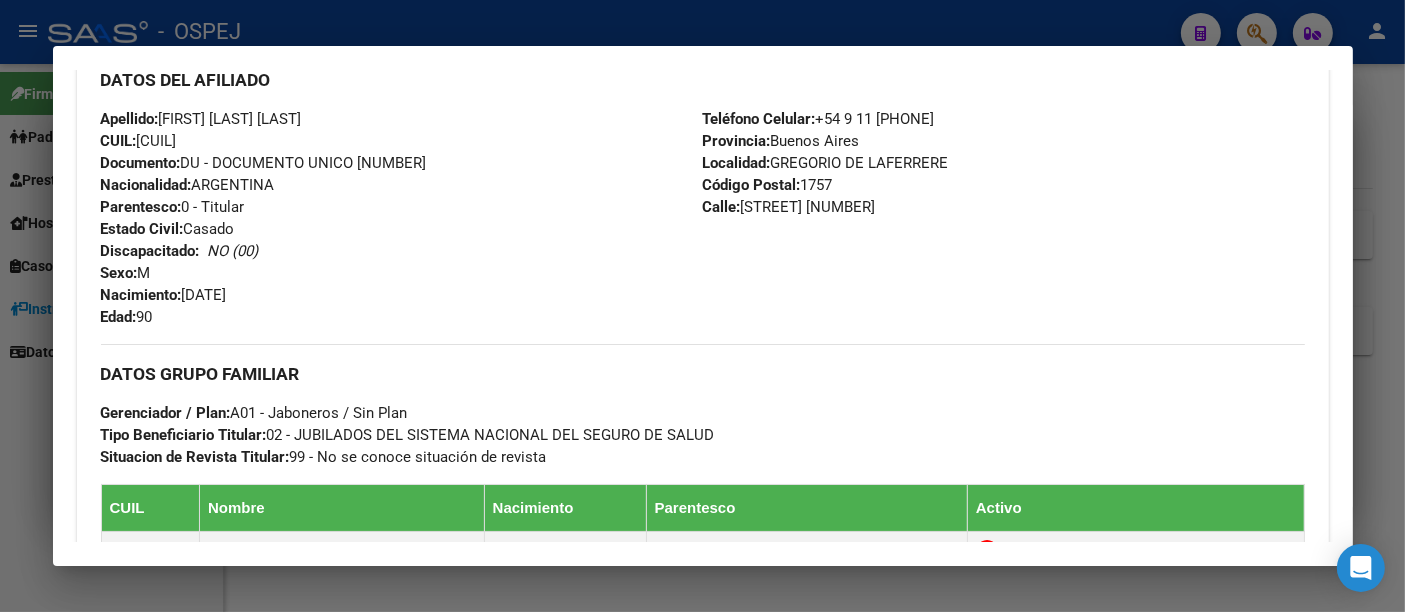 scroll, scrollTop: 666, scrollLeft: 0, axis: vertical 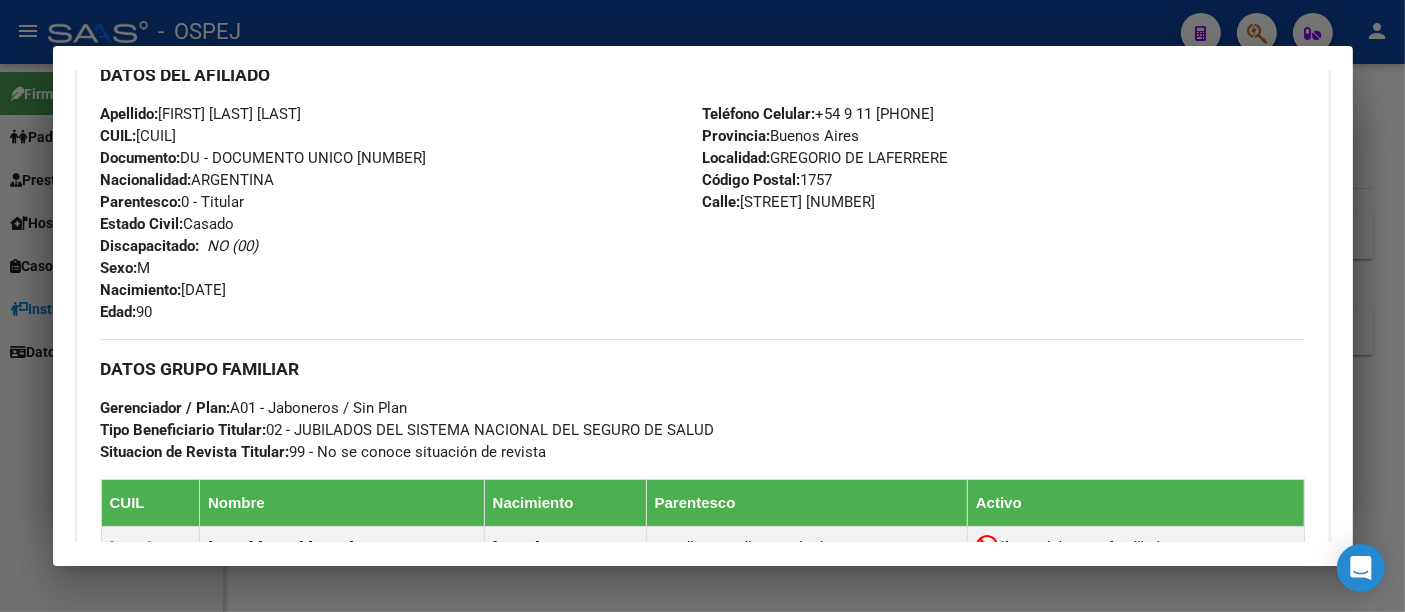 click at bounding box center (702, 306) 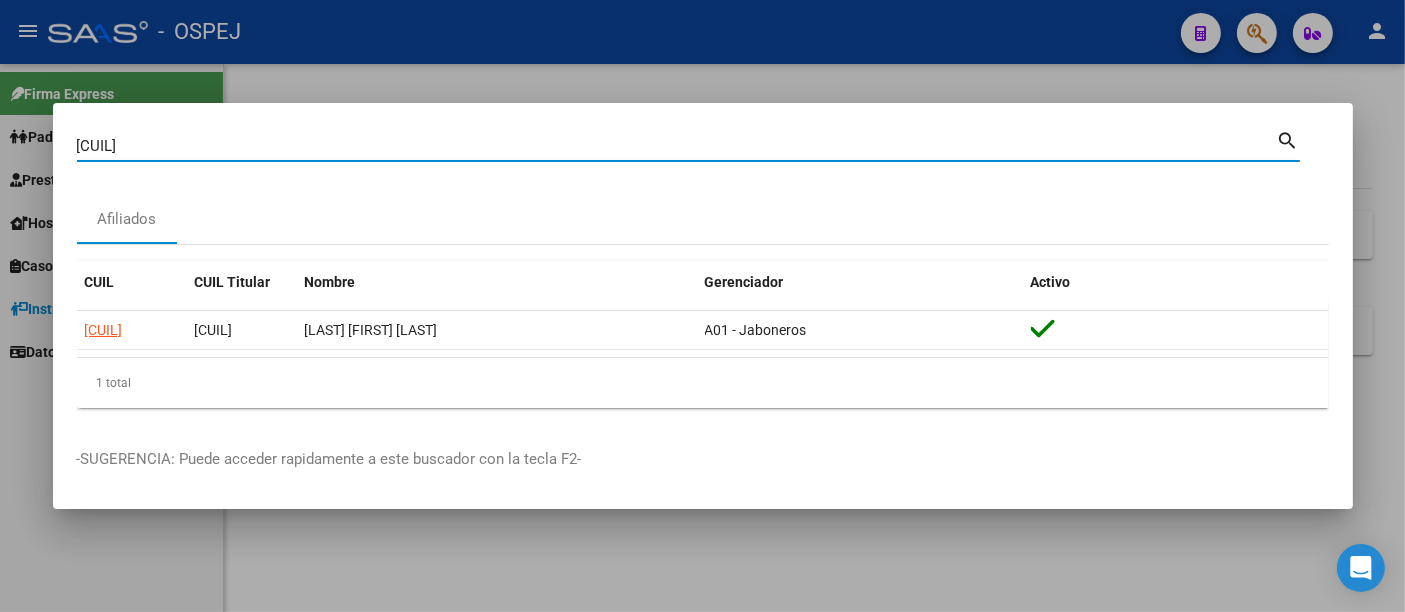 click on "[CUIL]" at bounding box center (677, 146) 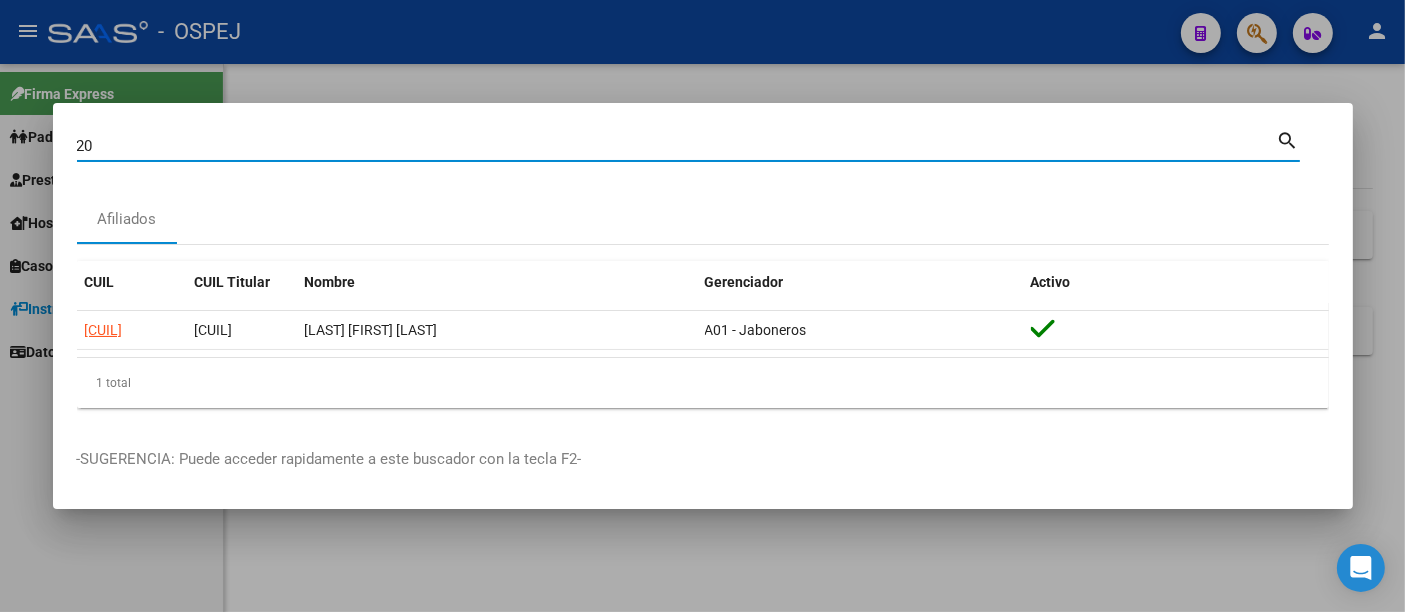 type on "2" 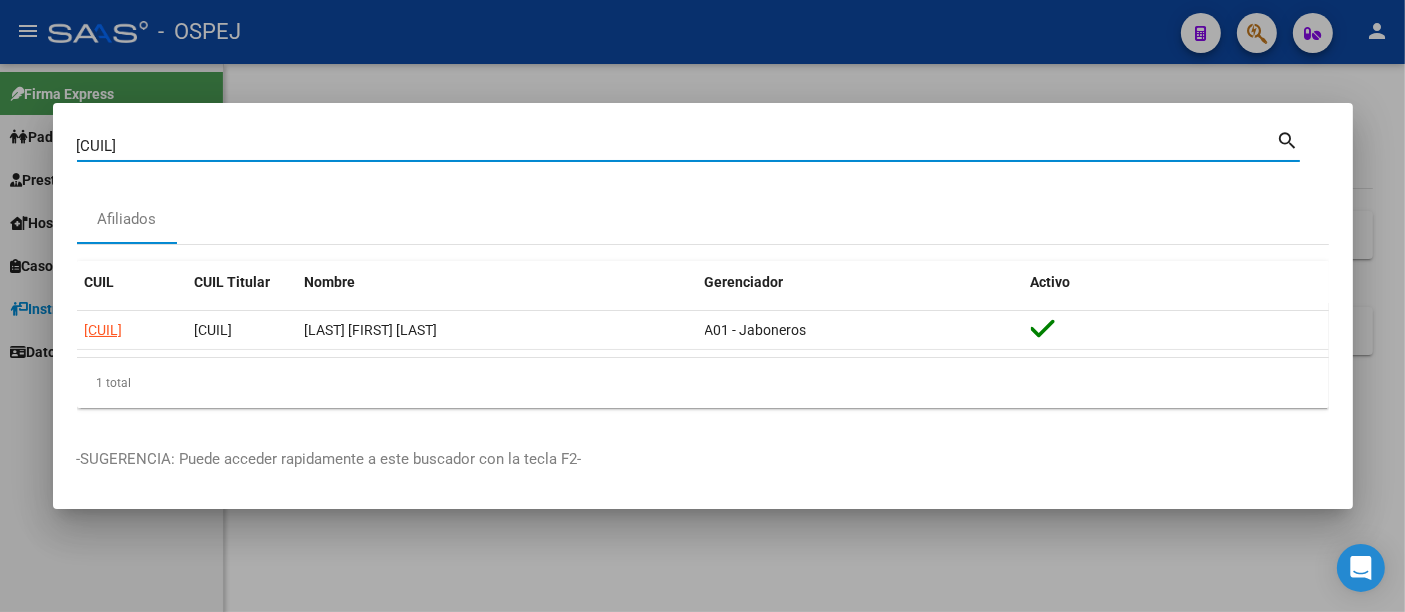 type on "[CUIL]" 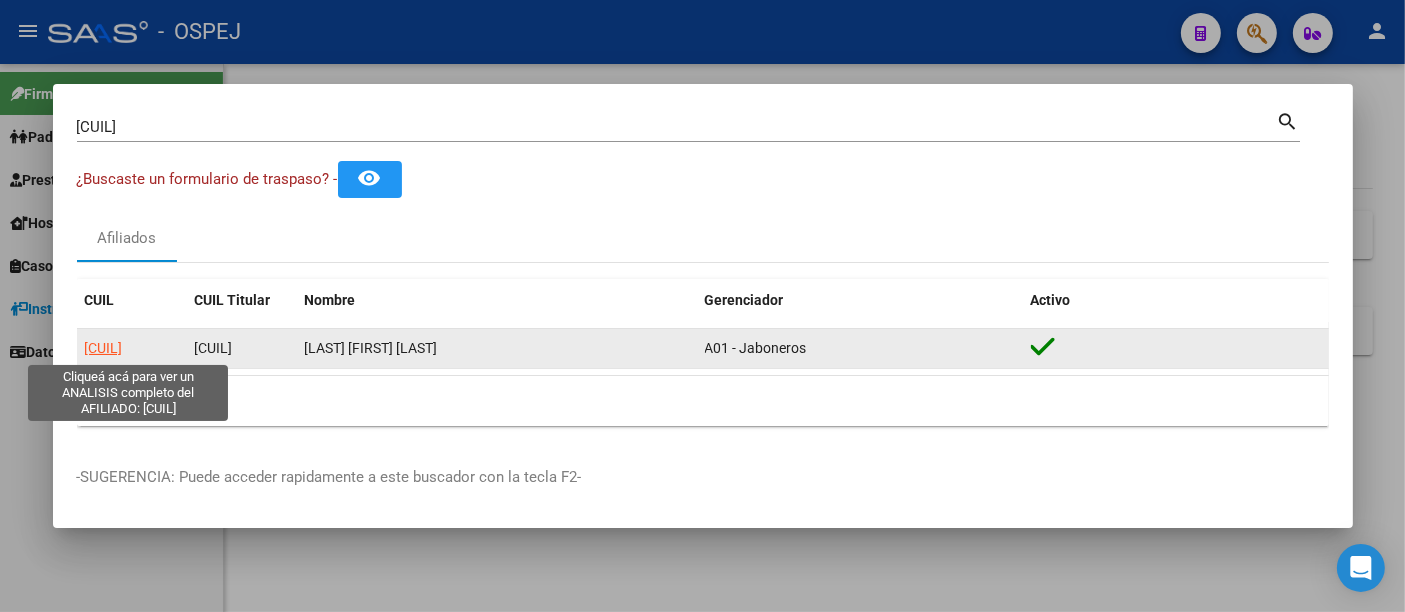 click on "[CUIL]" 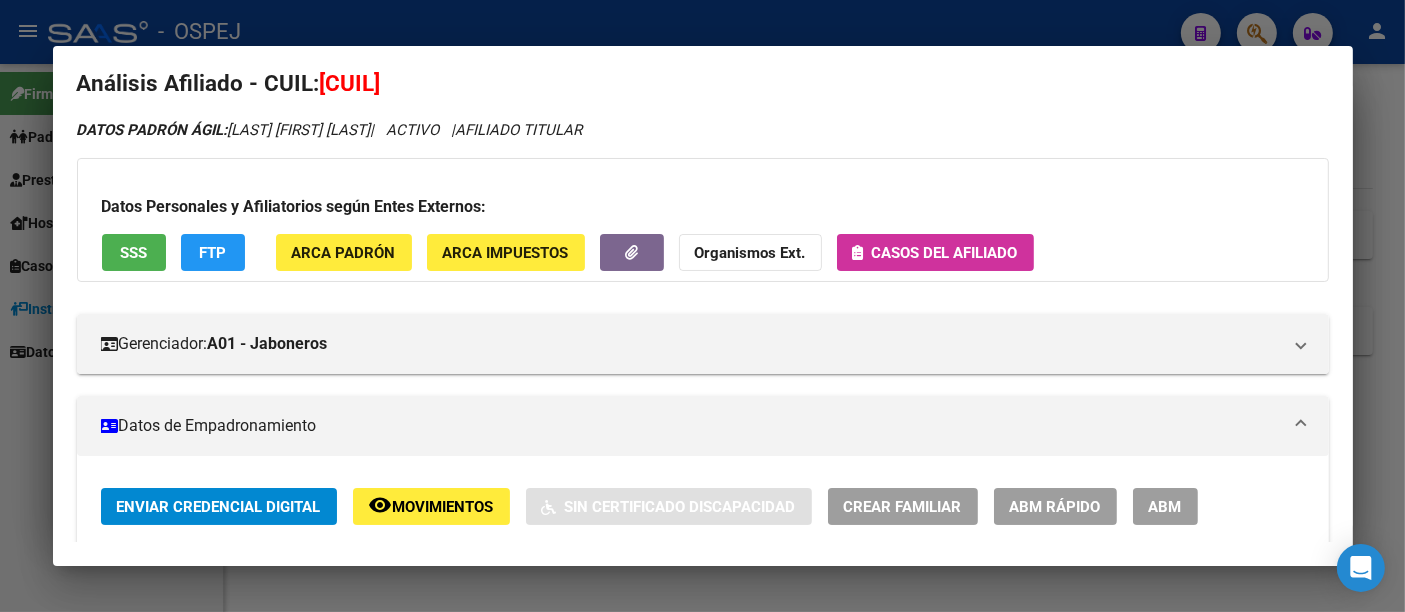 scroll, scrollTop: 0, scrollLeft: 0, axis: both 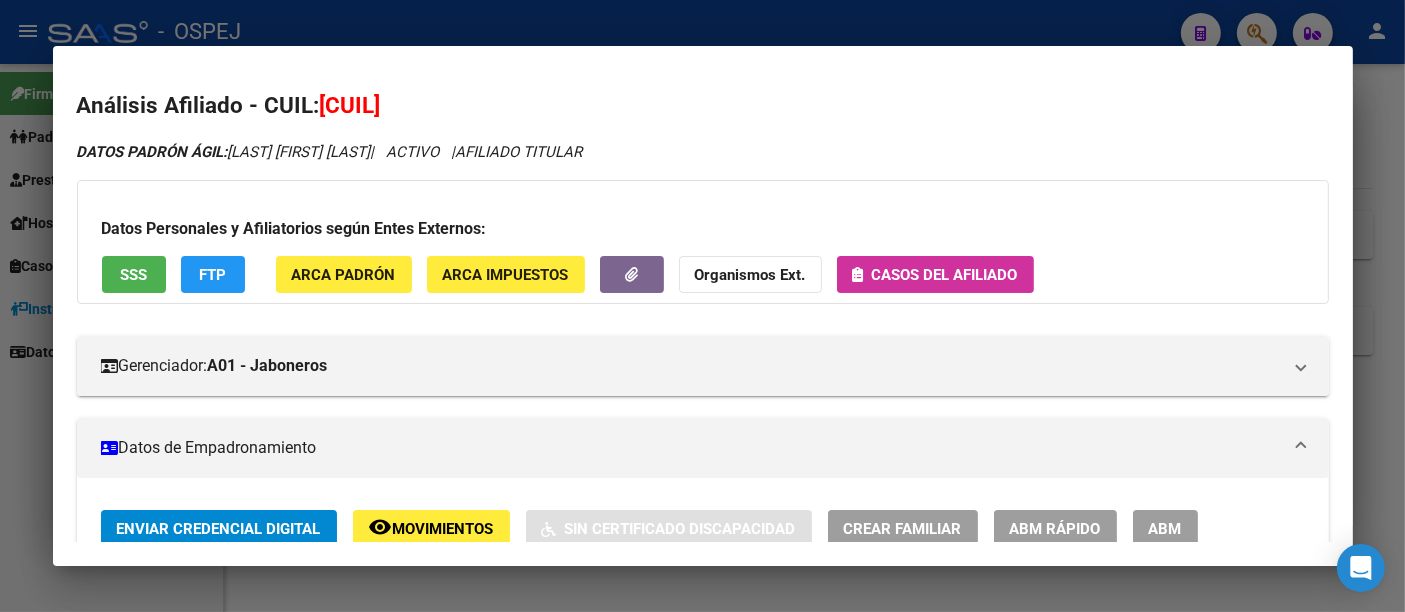 click at bounding box center [702, 306] 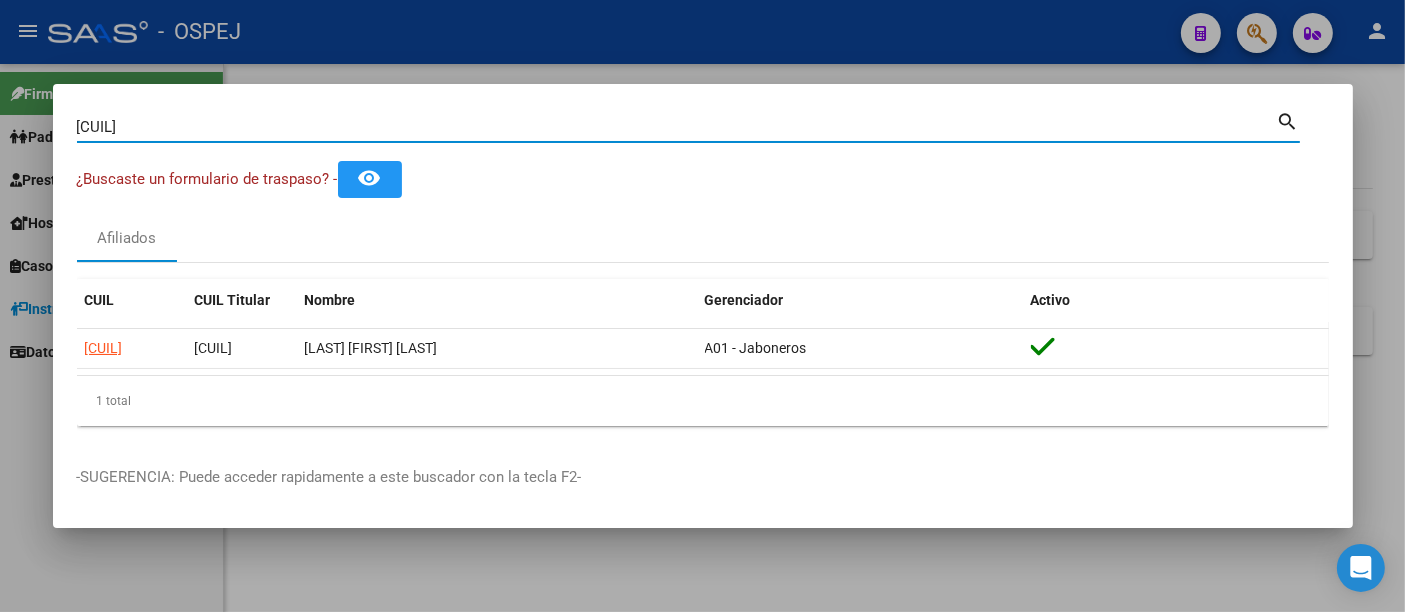 click on "[CUIL]" at bounding box center (677, 127) 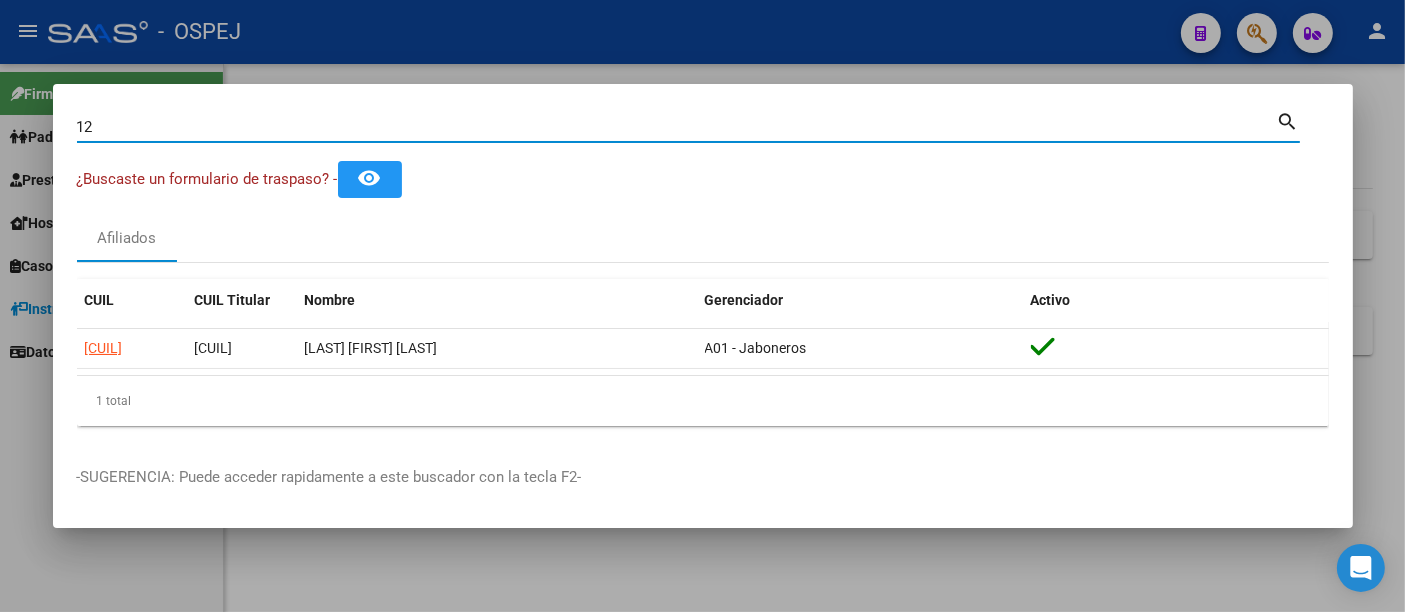 type on "1" 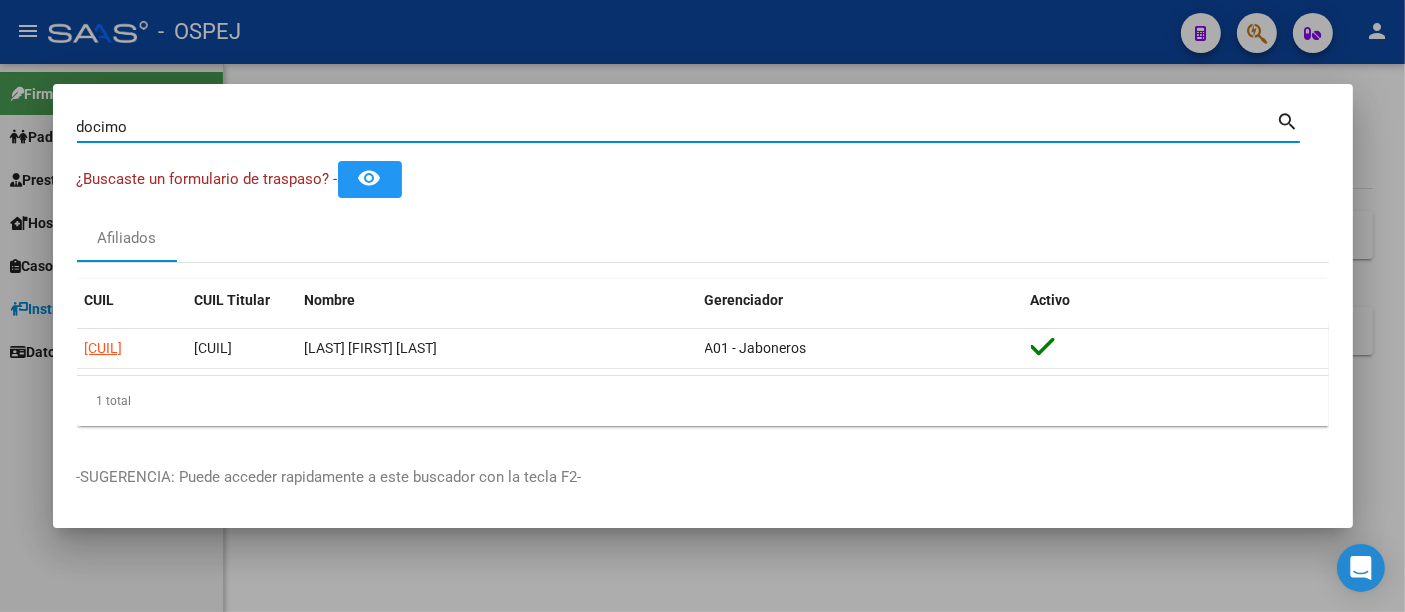 type on "docimo" 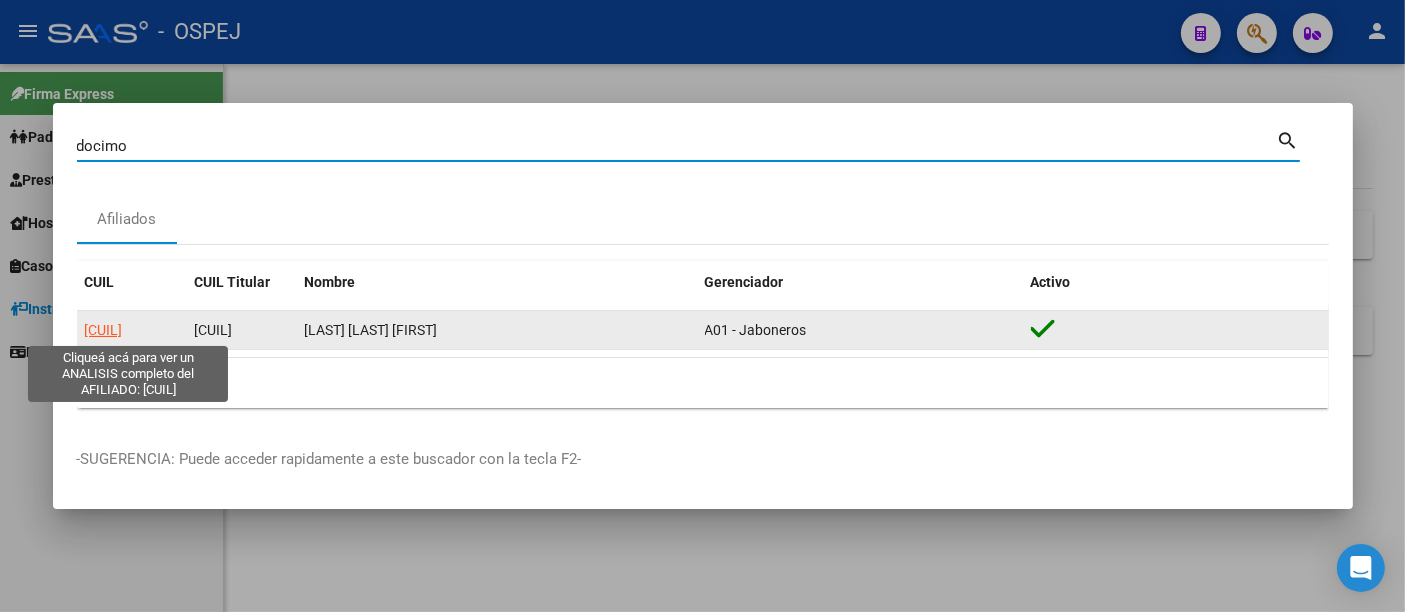 click on "[CUIL]" 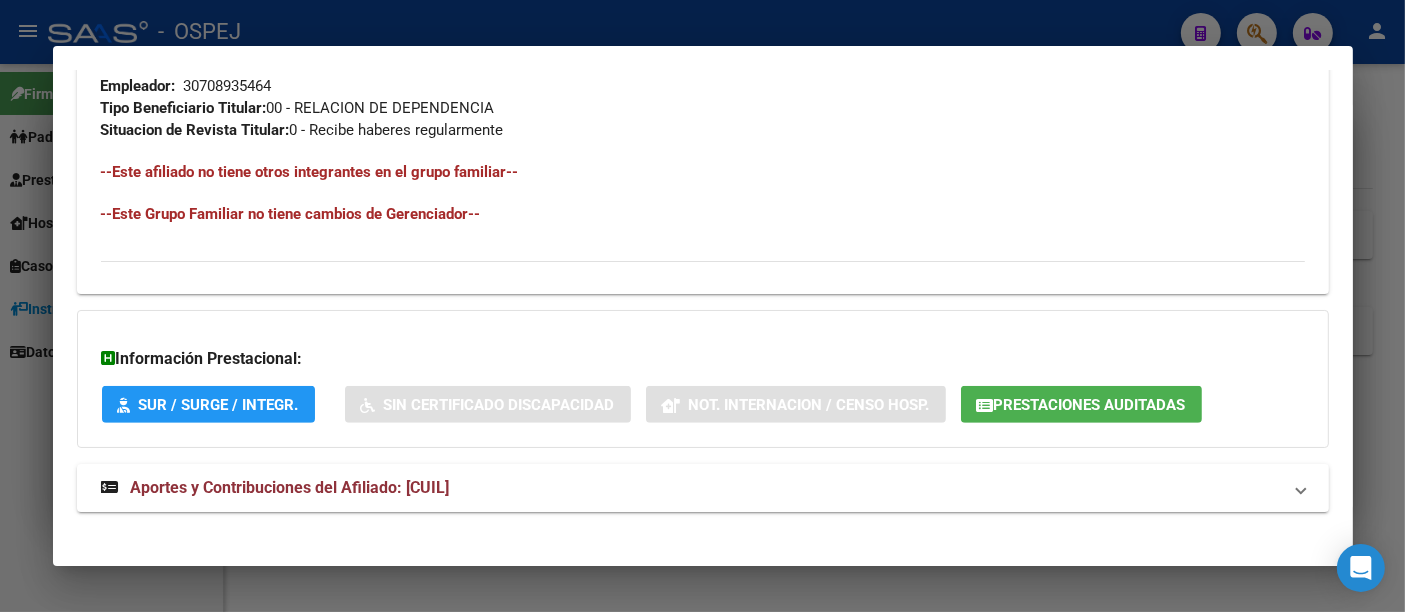 scroll, scrollTop: 1065, scrollLeft: 0, axis: vertical 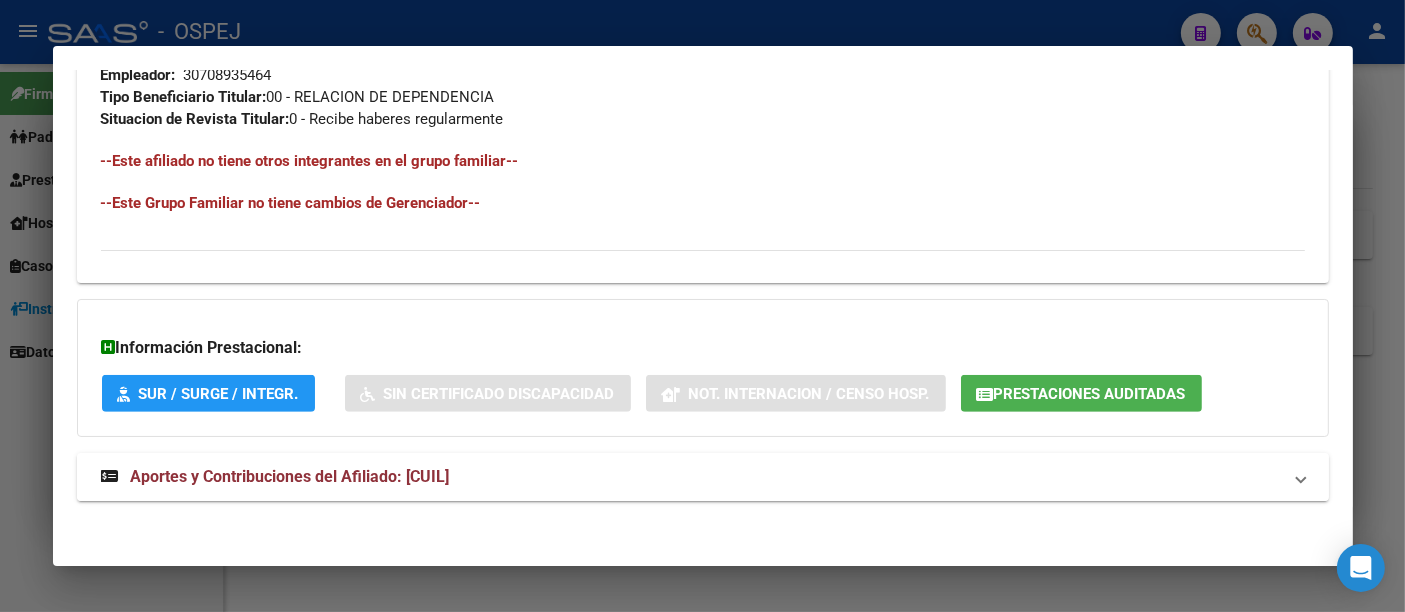 click on "Aportes y Contribuciones del Afiliado: [CUIL]" at bounding box center (290, 476) 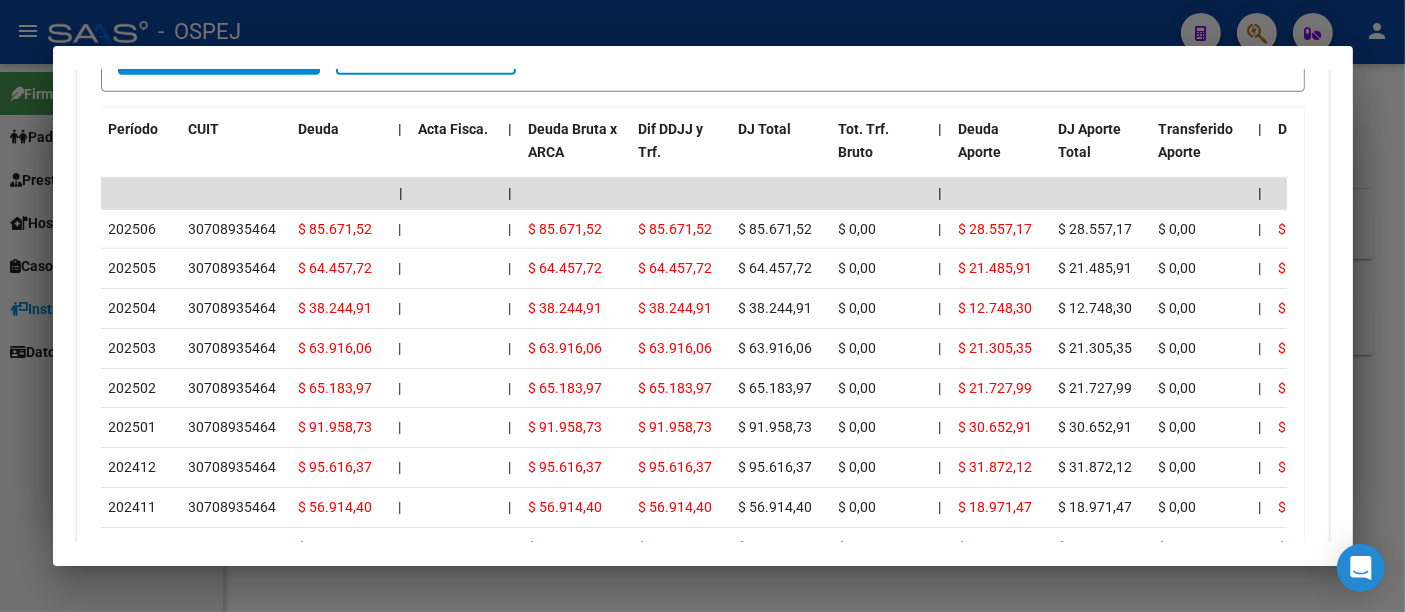 scroll, scrollTop: 1820, scrollLeft: 0, axis: vertical 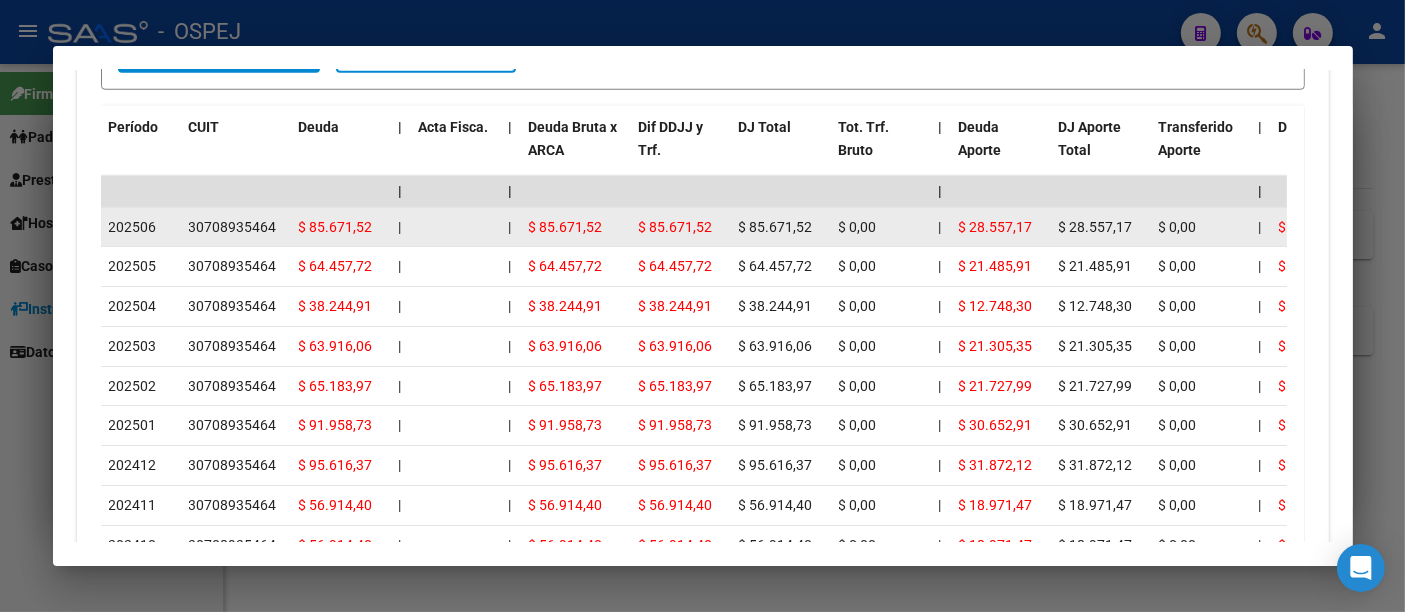 click on "30708935464" 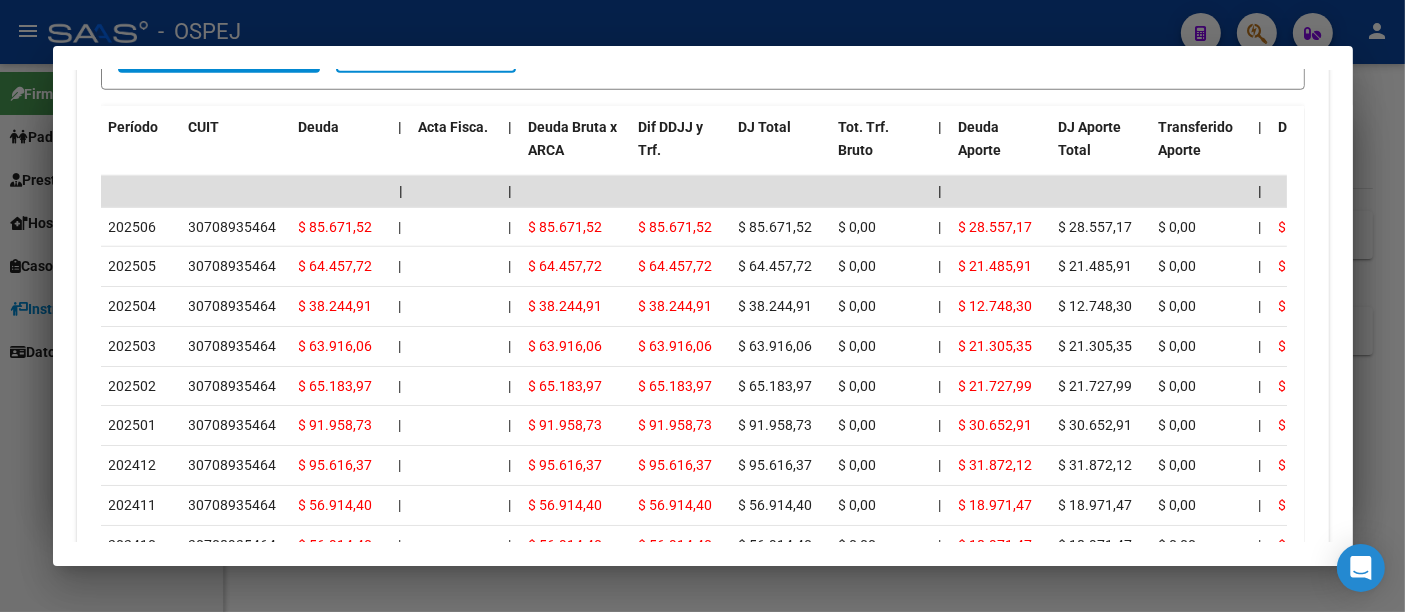click at bounding box center [702, 306] 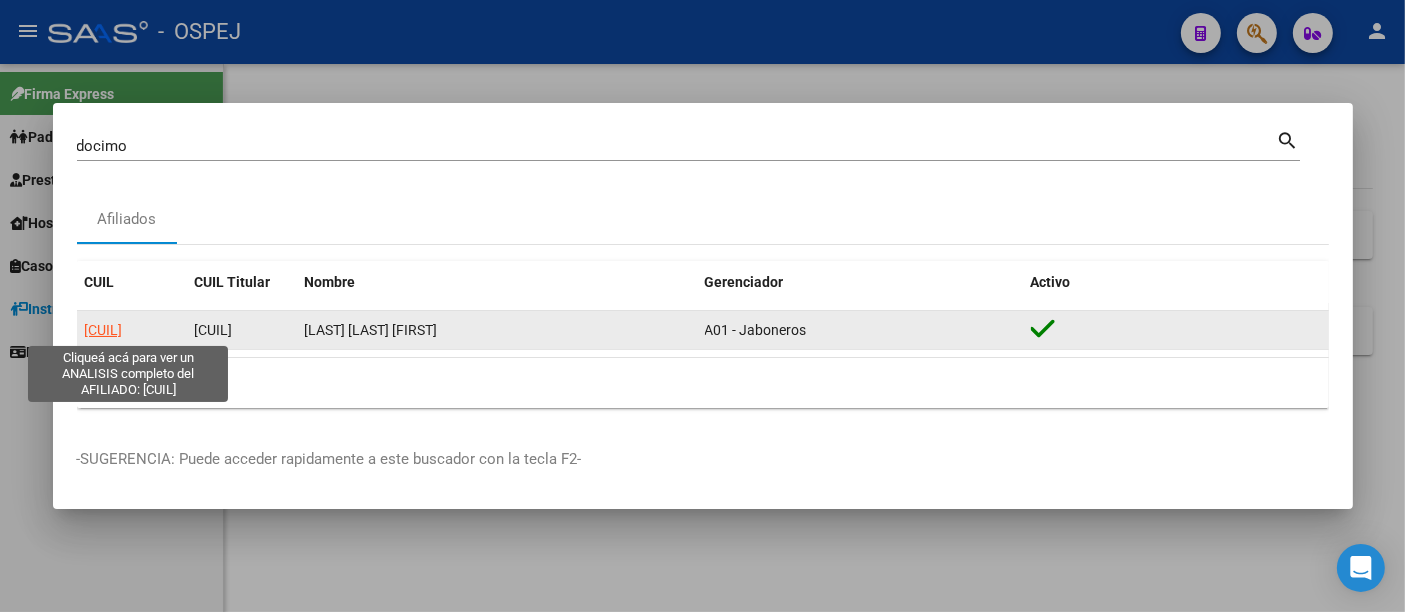 click on "[CUIL]" 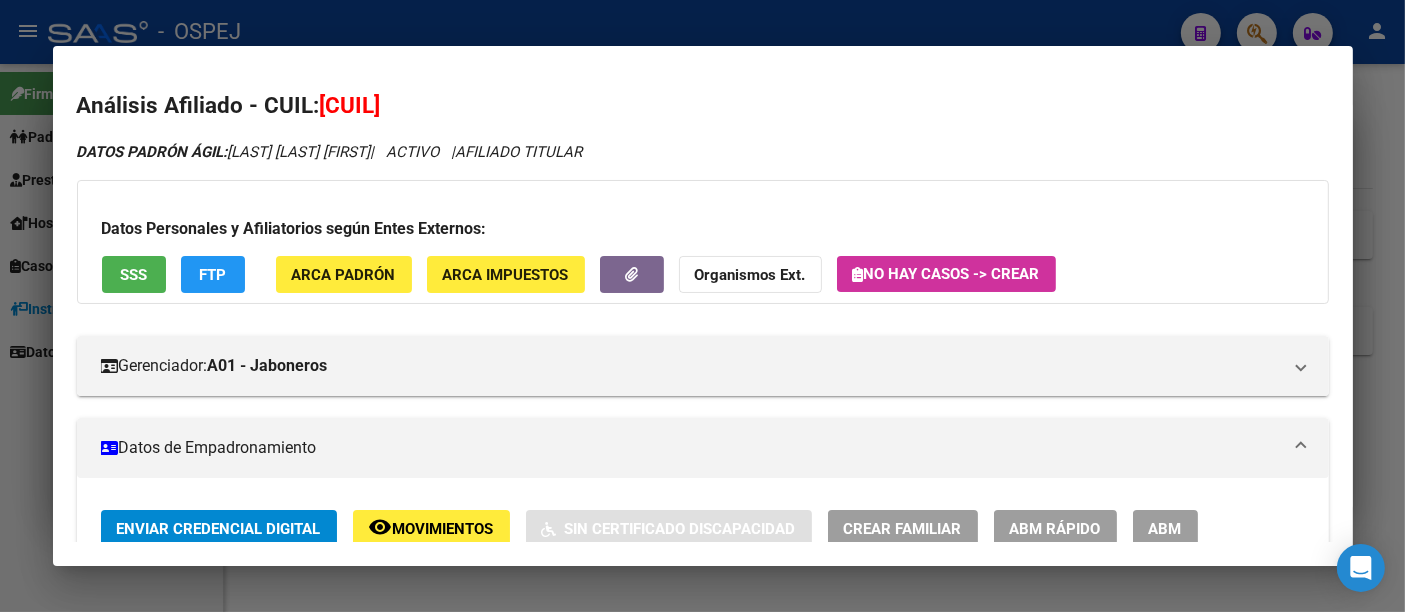 click on "Organismos Ext." 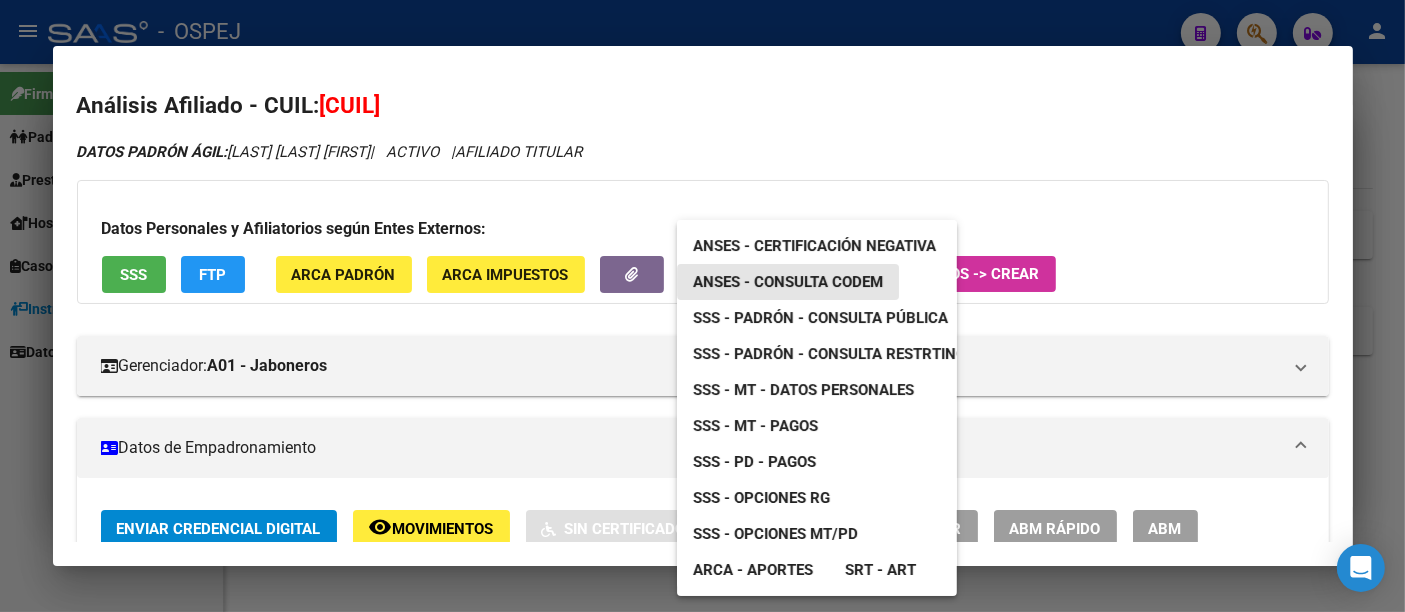 click on "ANSES - Consulta CODEM" at bounding box center (788, 282) 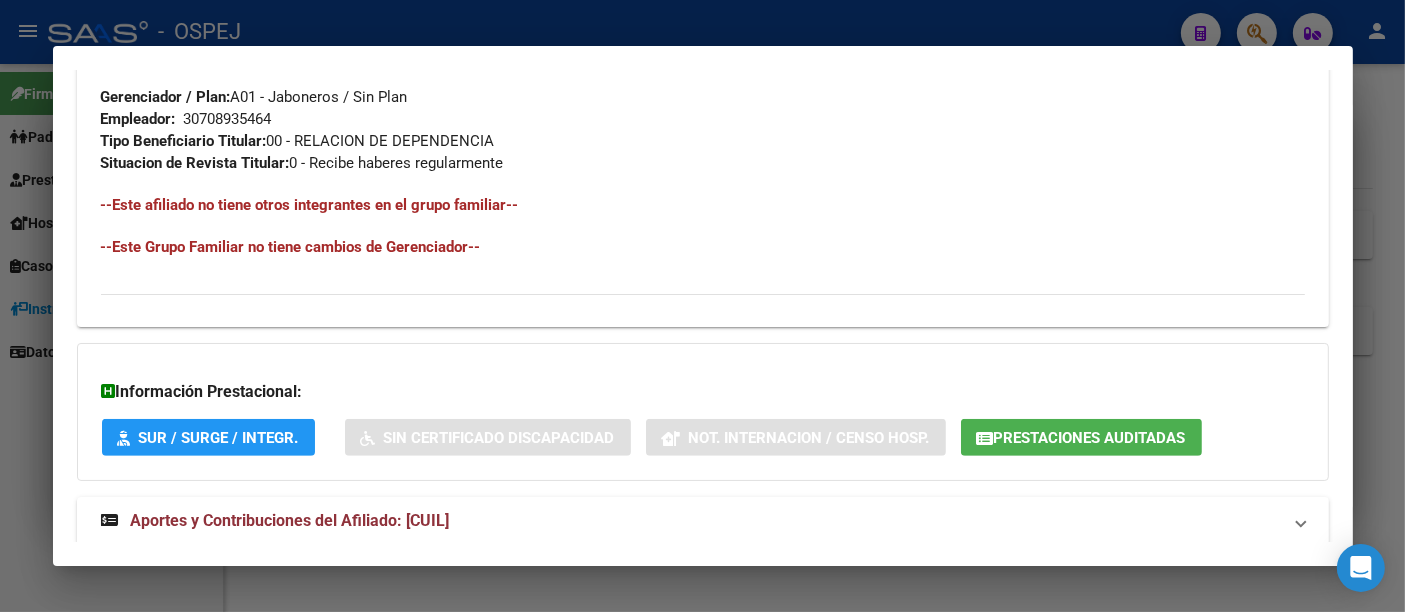 scroll, scrollTop: 1065, scrollLeft: 0, axis: vertical 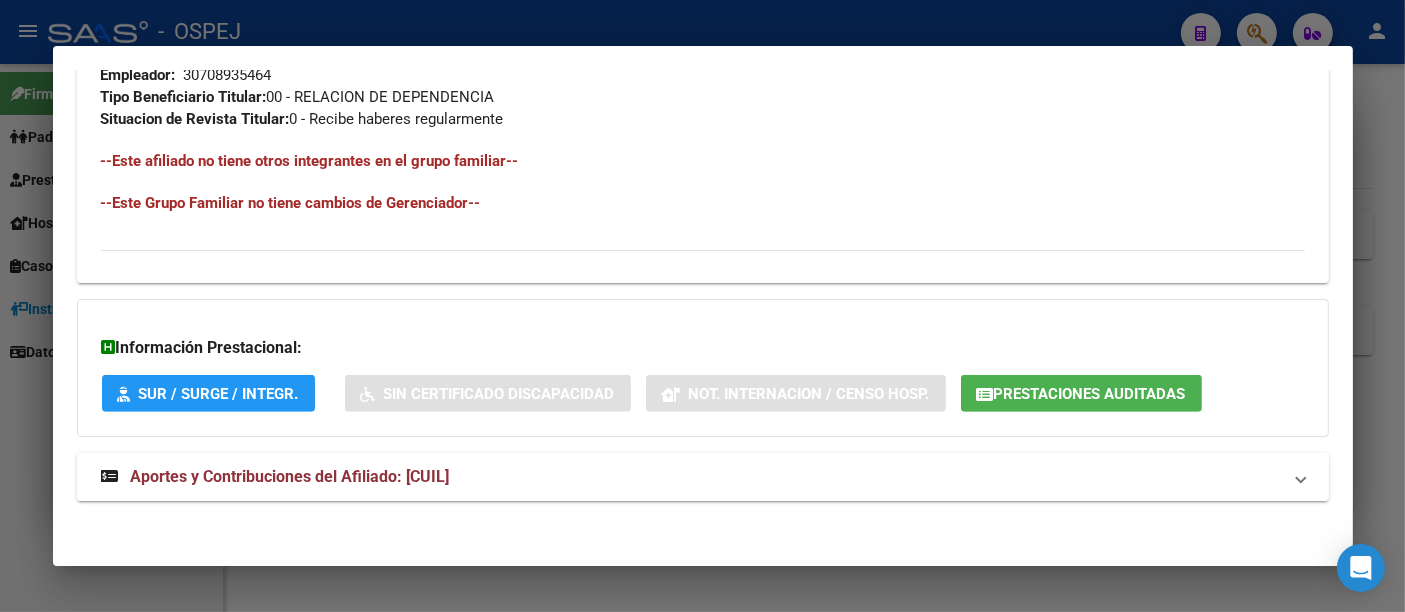 click on "Aportes y Contribuciones del Afiliado: [CUIL]" at bounding box center (290, 476) 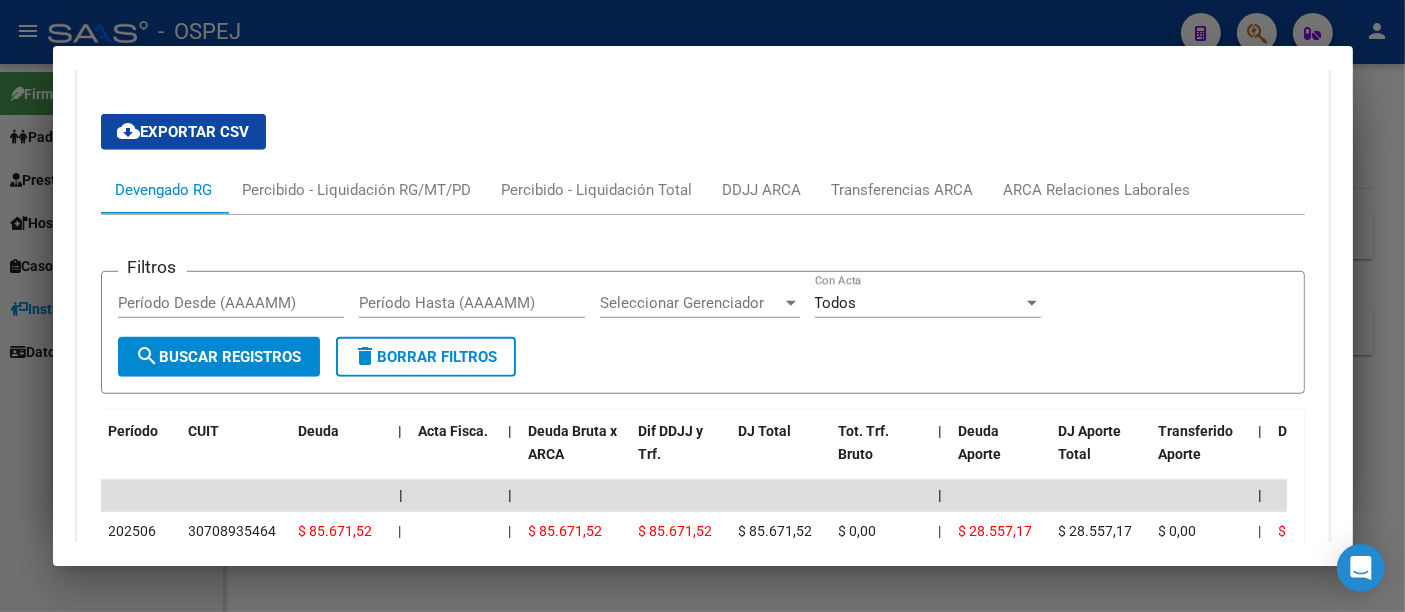 scroll, scrollTop: 849, scrollLeft: 0, axis: vertical 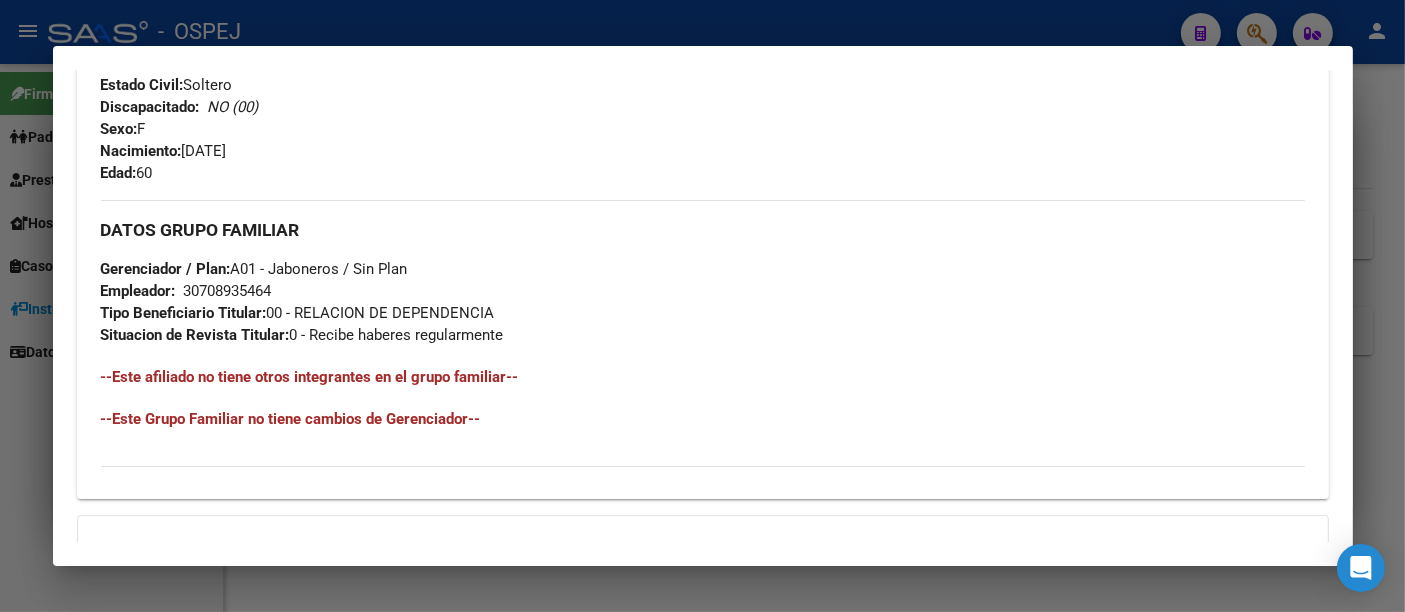 click at bounding box center [702, 306] 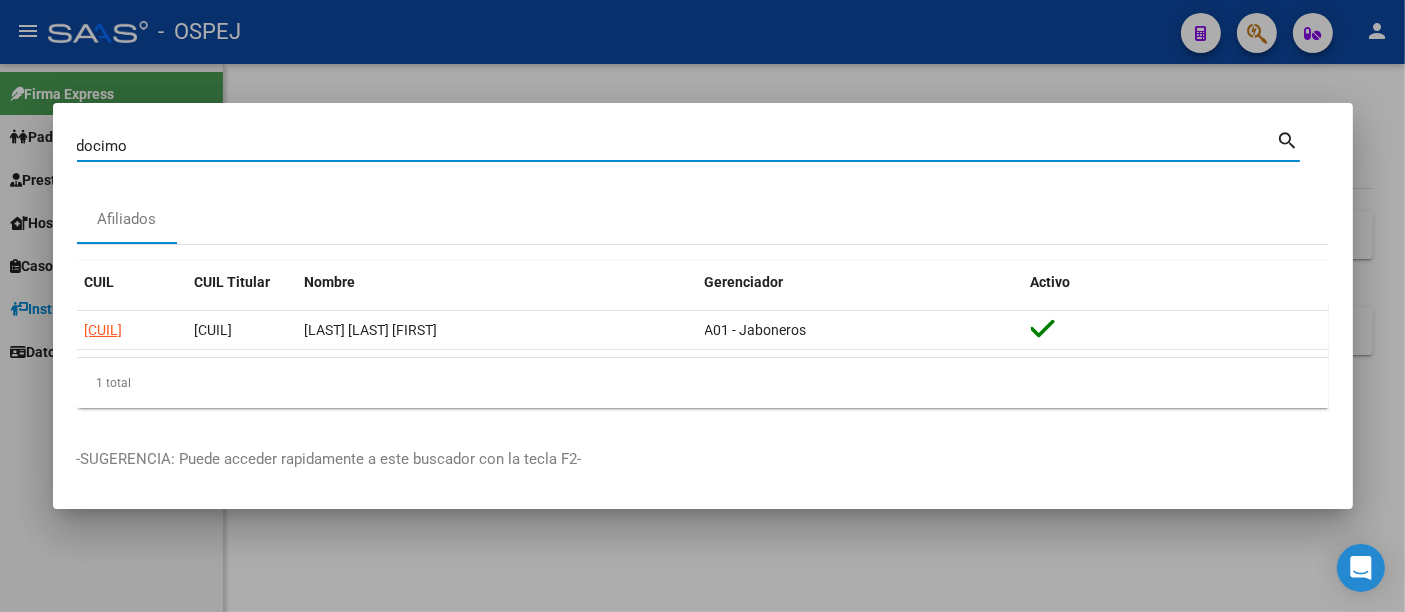 click on "docimo" at bounding box center [677, 146] 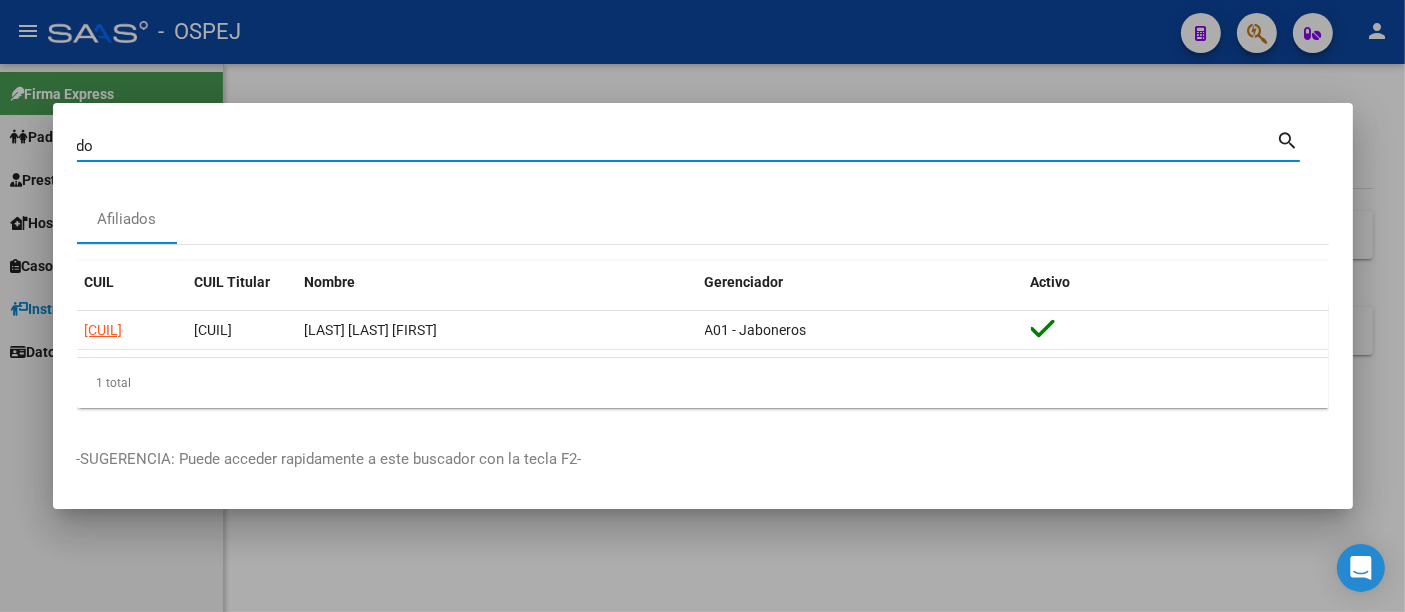 type on "d" 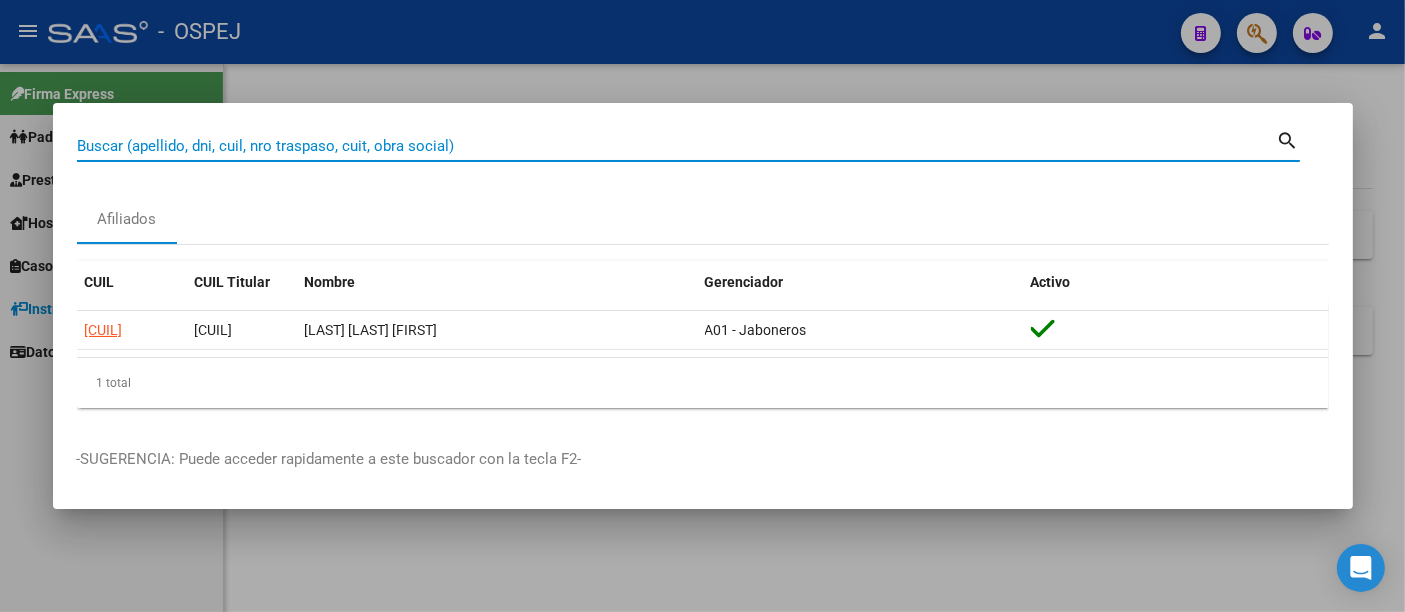 paste on "[CUIL]" 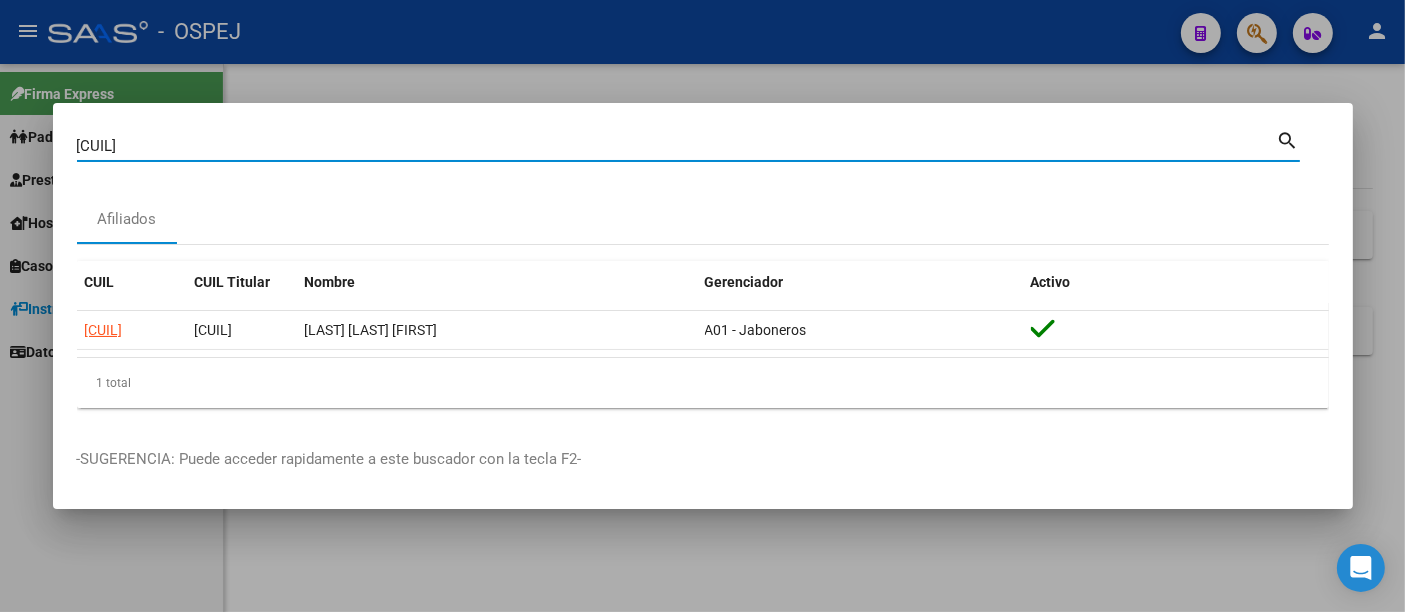 type on "[CUIL]" 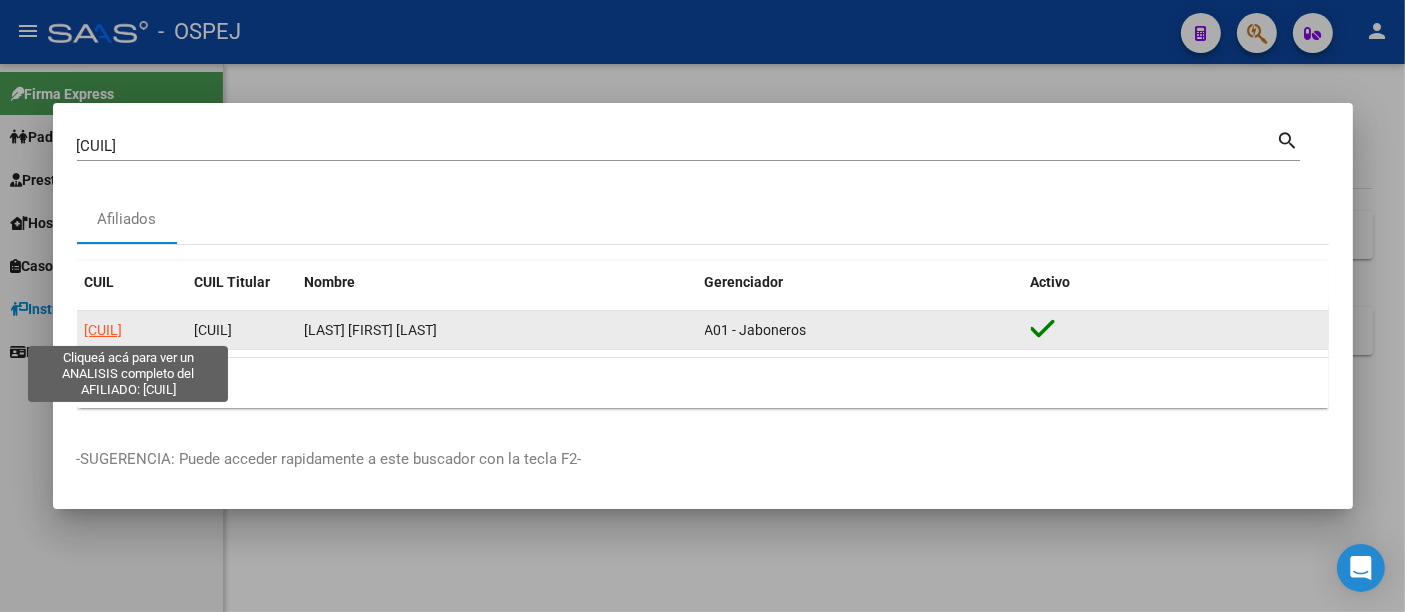 click on "[CUIL]" 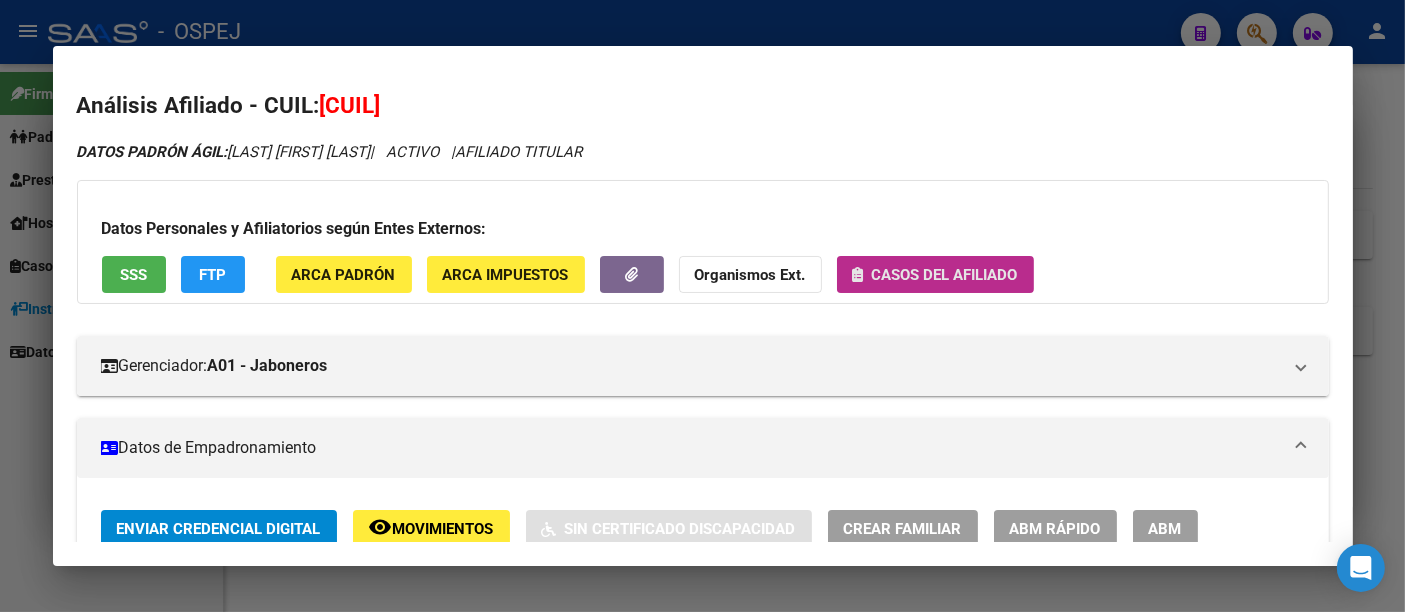 click on "Casos del afiliado" 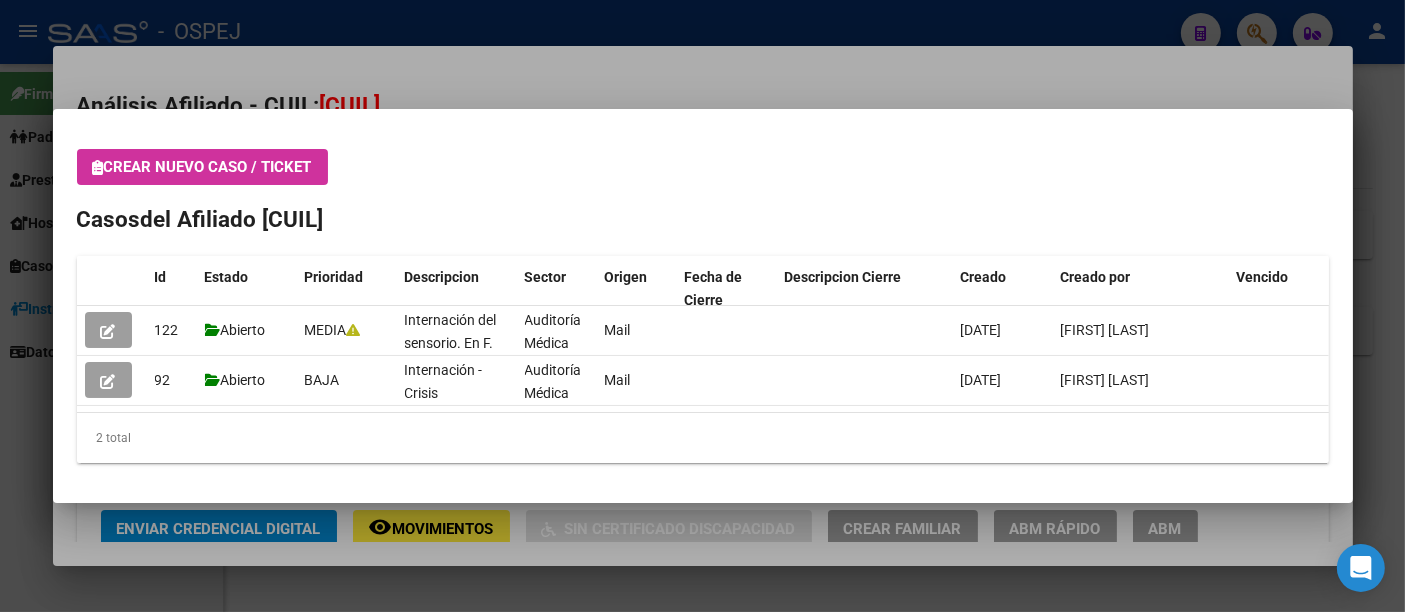 click at bounding box center (702, 306) 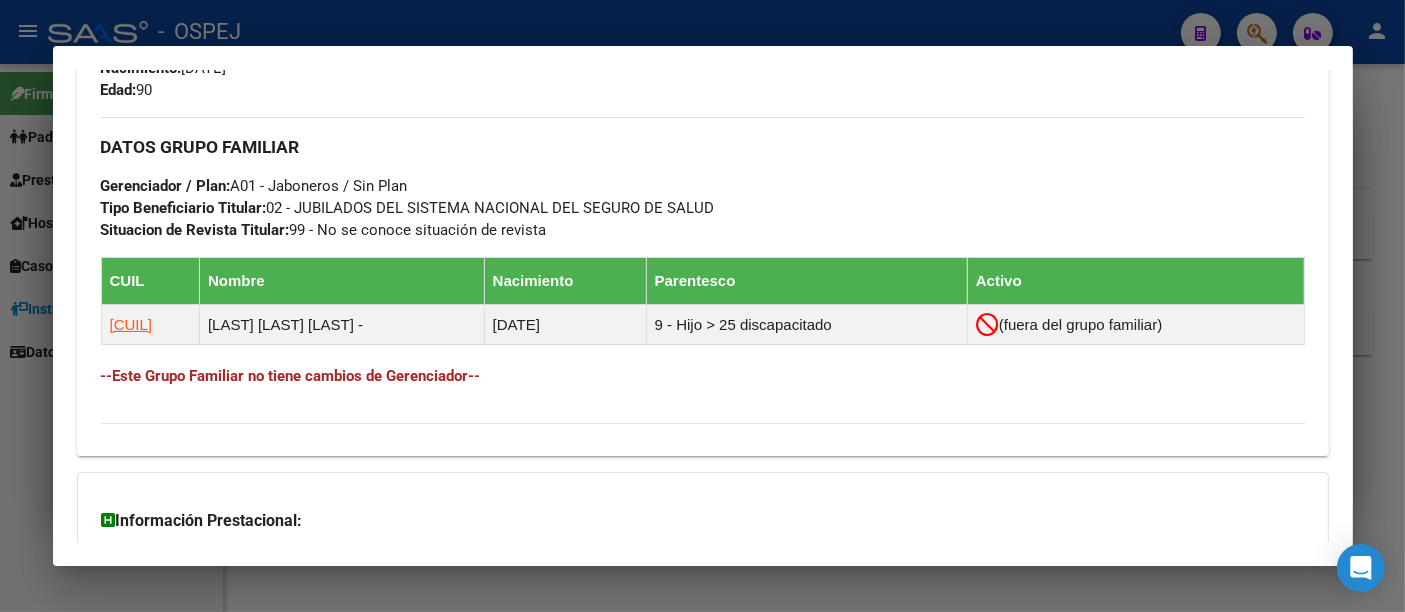 scroll, scrollTop: 1061, scrollLeft: 0, axis: vertical 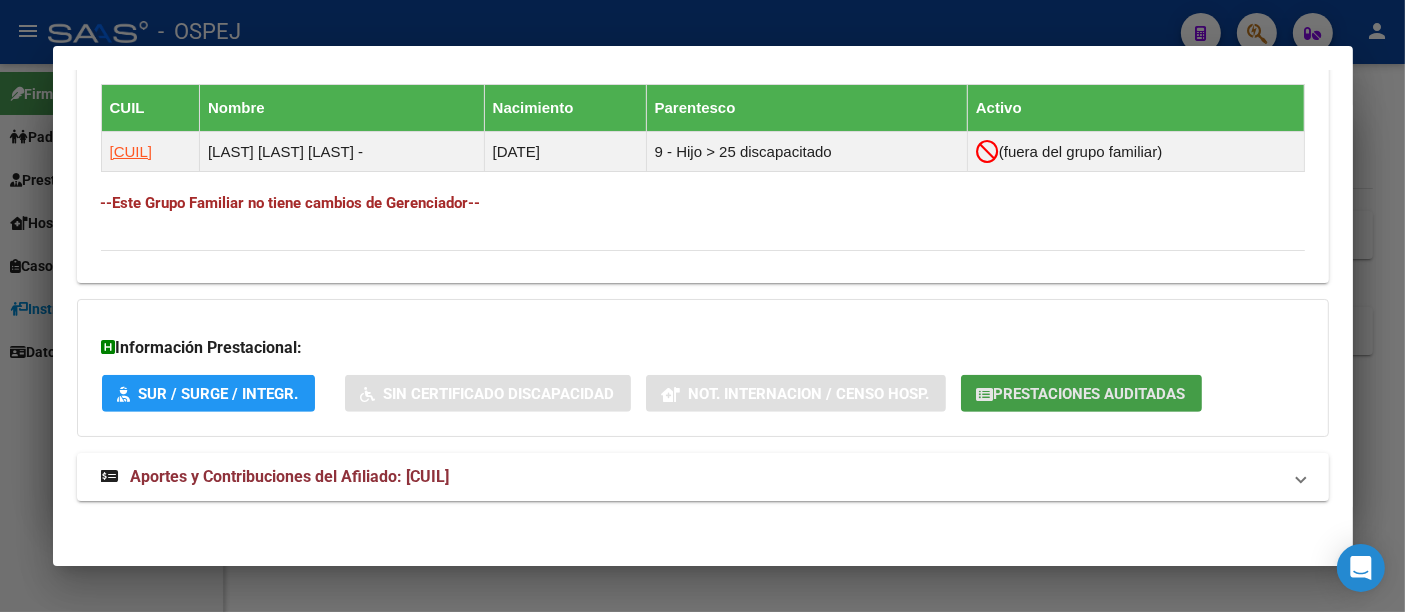 click on "Prestaciones Auditadas" 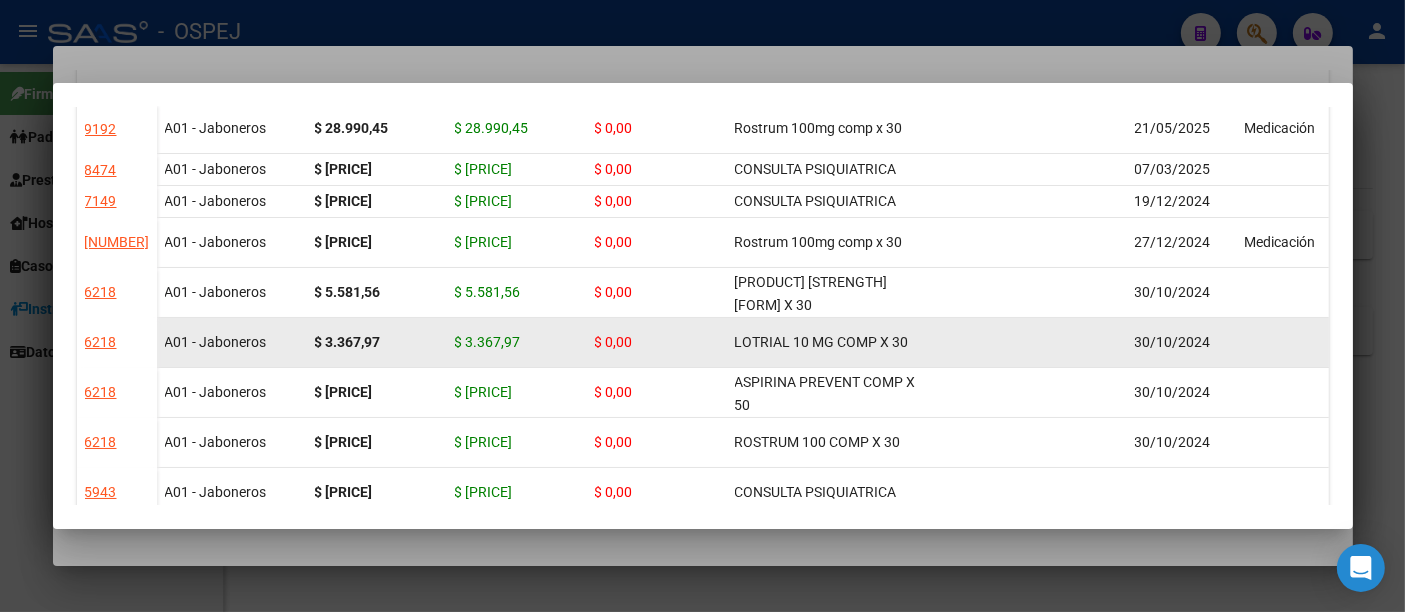 scroll, scrollTop: 0, scrollLeft: 0, axis: both 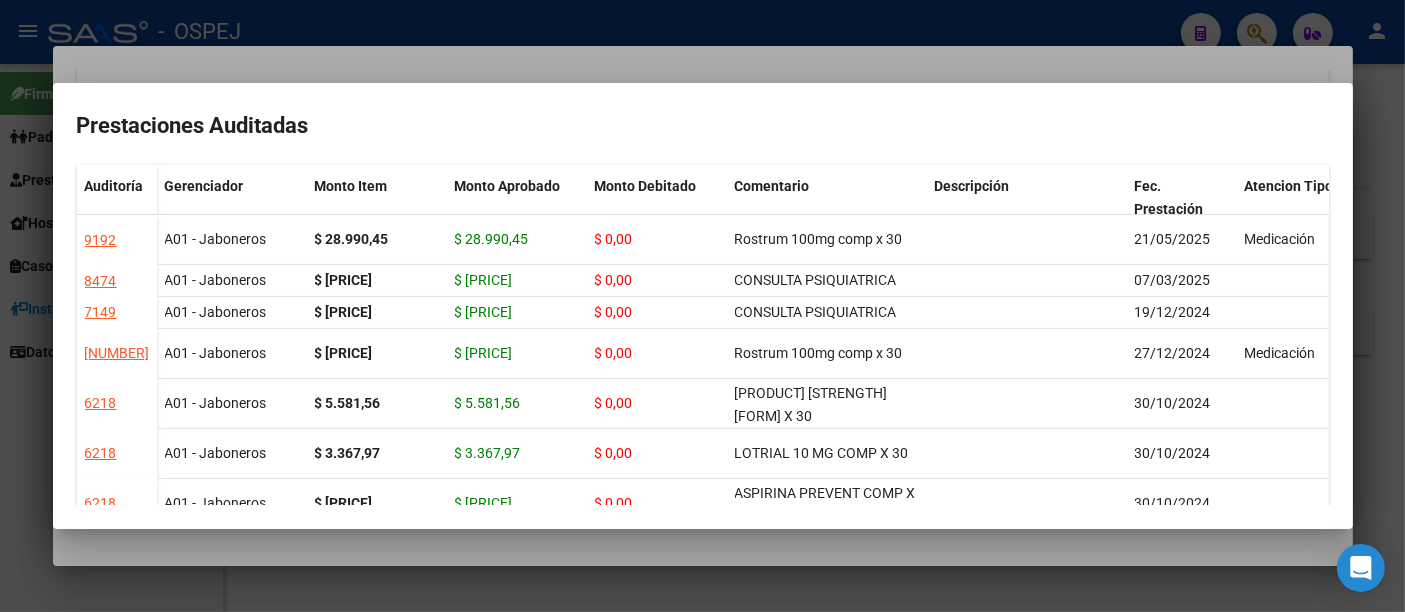click at bounding box center (702, 306) 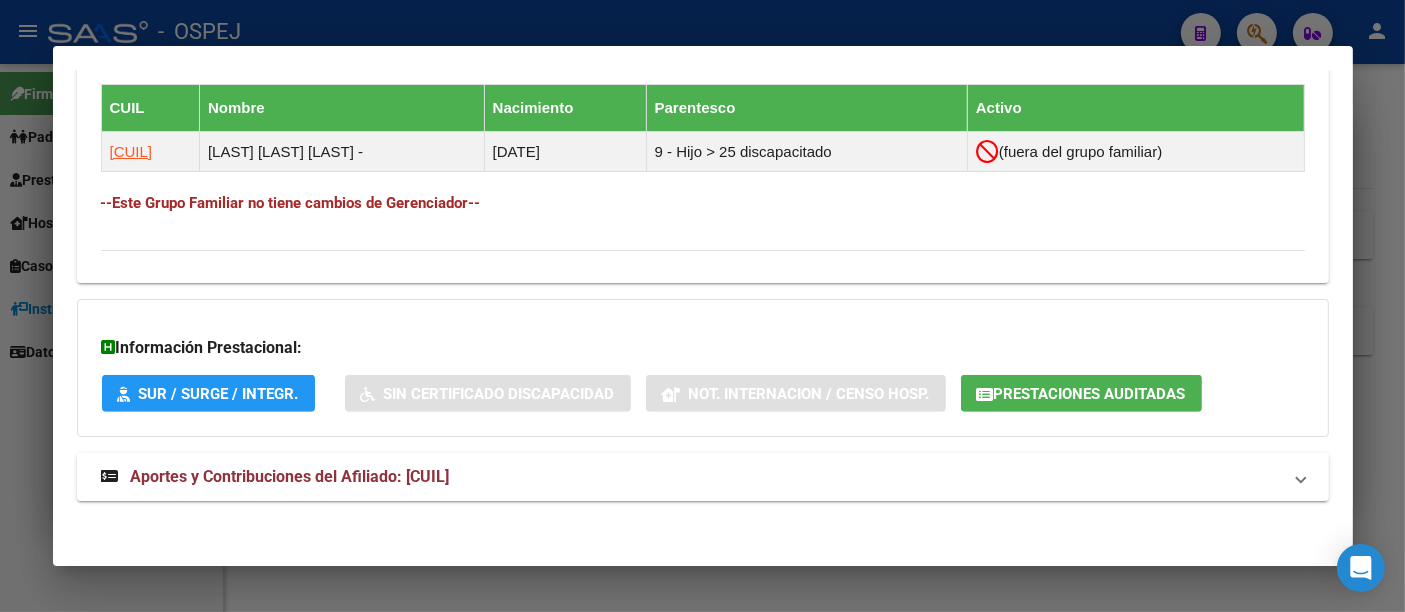 click at bounding box center (702, 306) 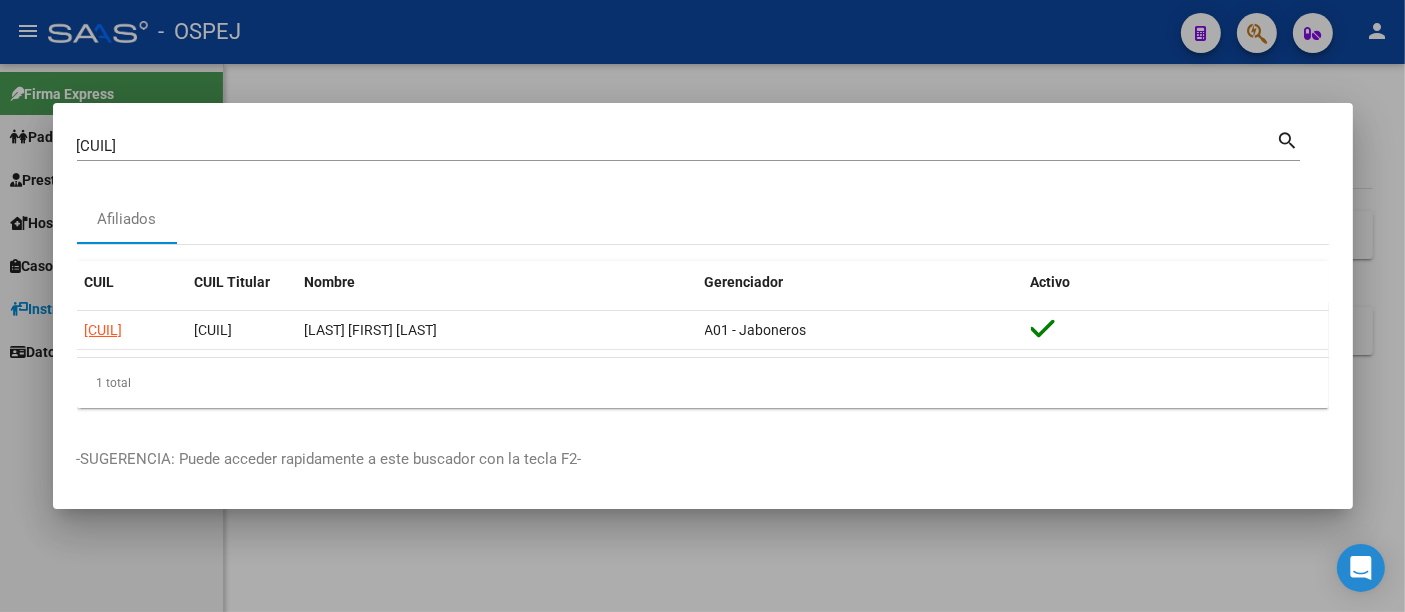 click on "20057370999 Buscar (apellido, dni, cuil, nro traspaso, cuit, obra social) search" at bounding box center (688, 153) 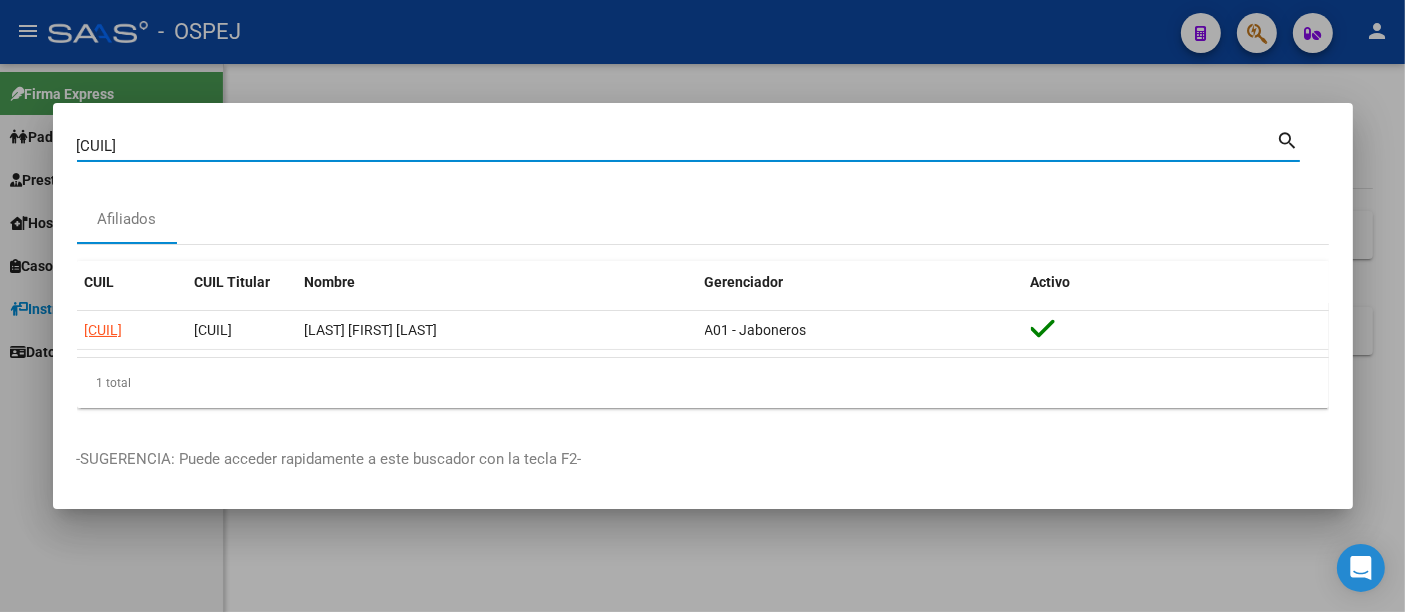 click on "[CUIL]" at bounding box center (677, 146) 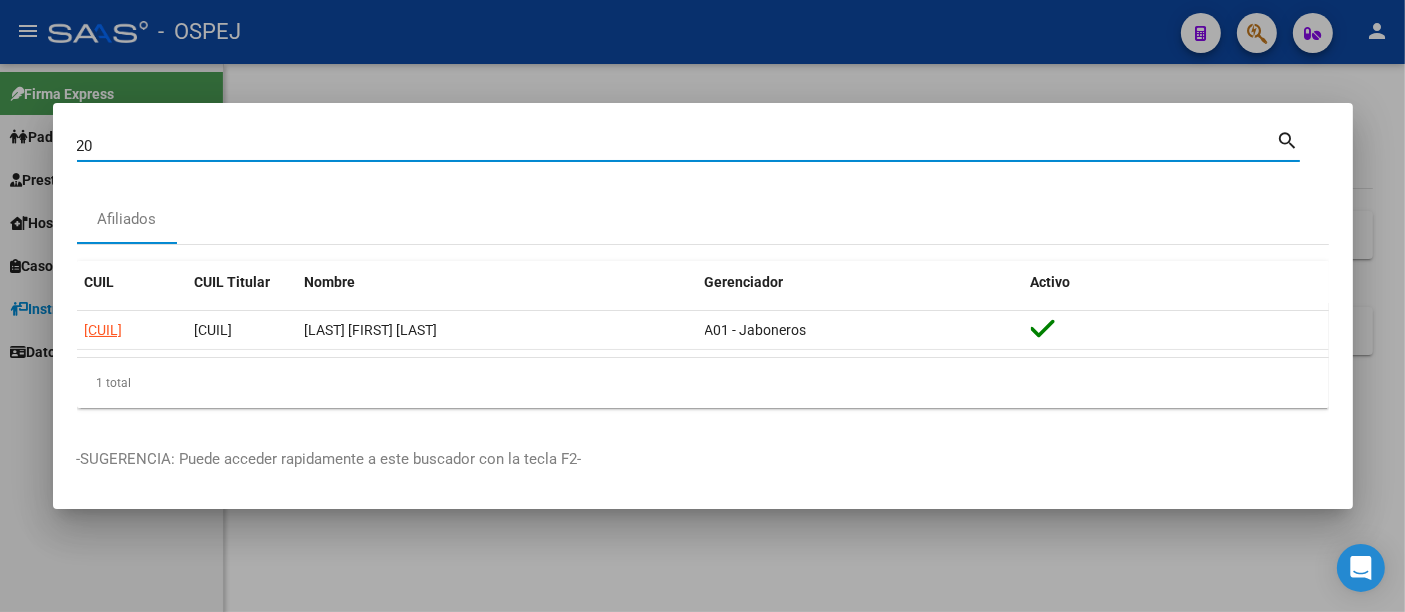 type on "2" 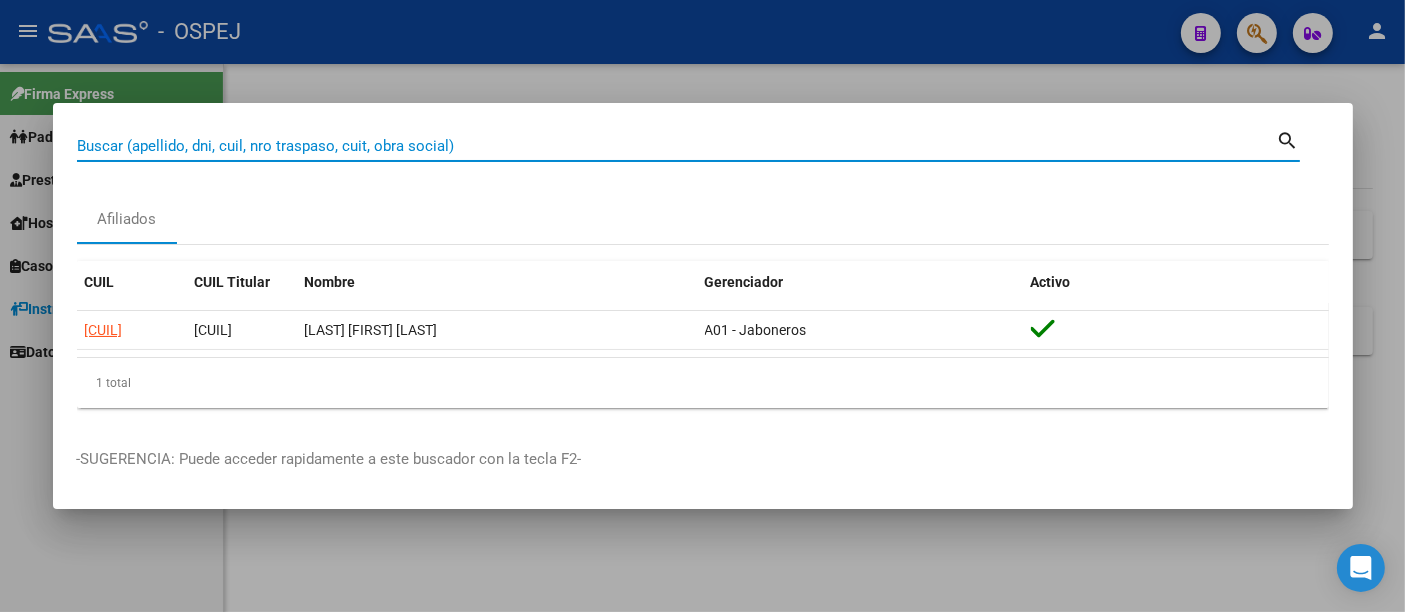 paste on "[CUIL]" 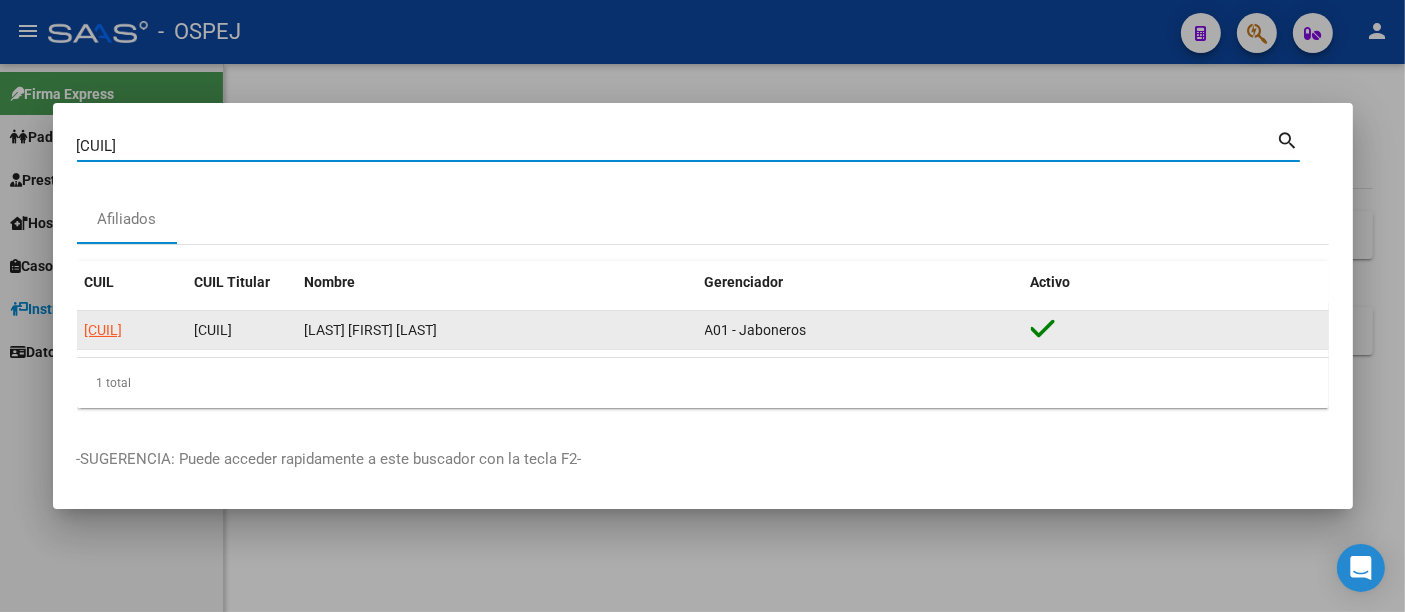 type on "[CUIL]" 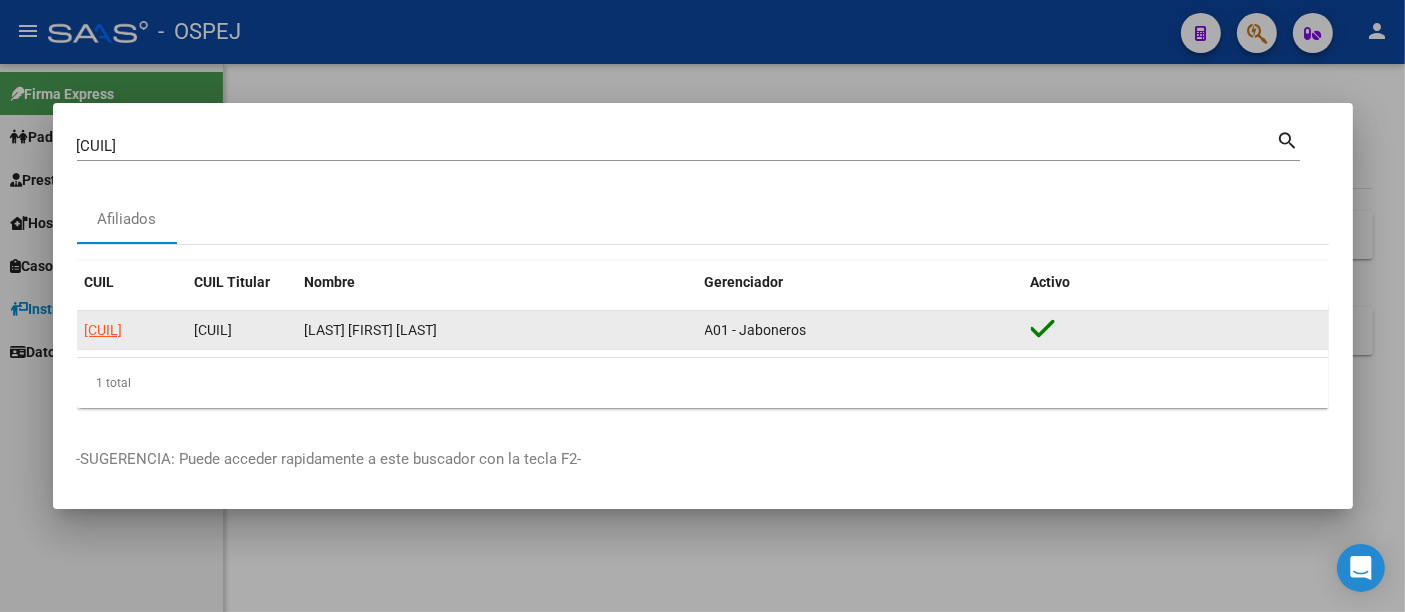click on "[CUIL]" 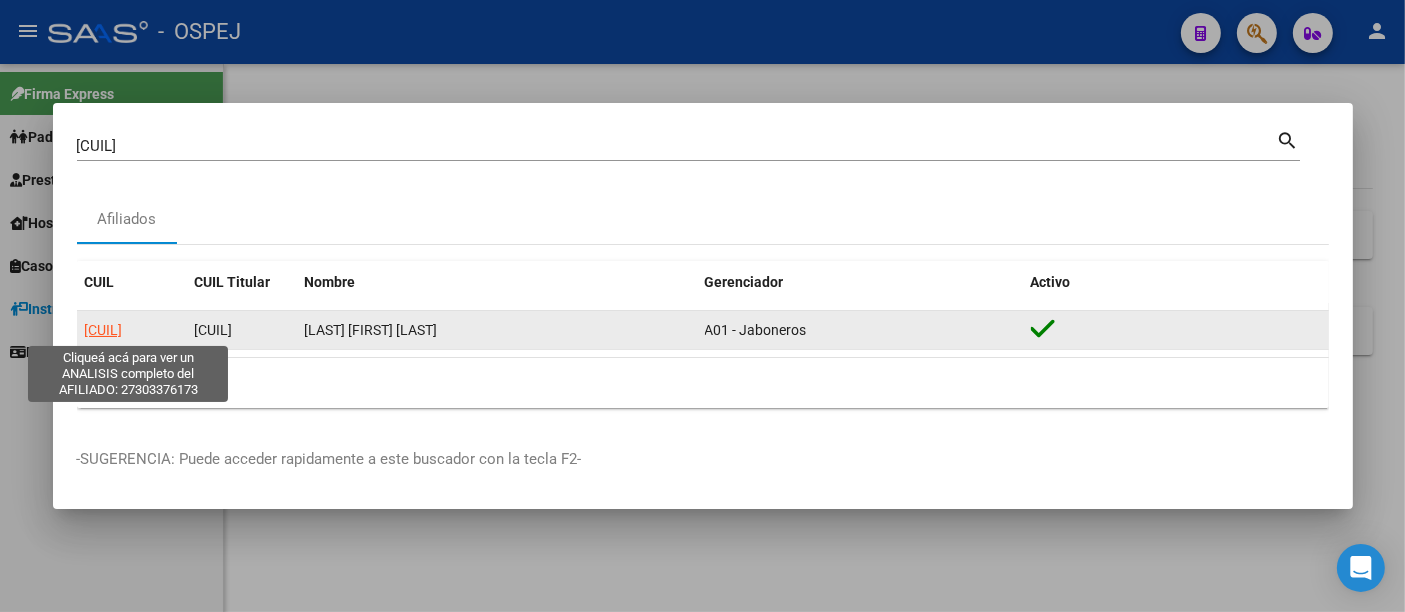 click on "[CUIL]" 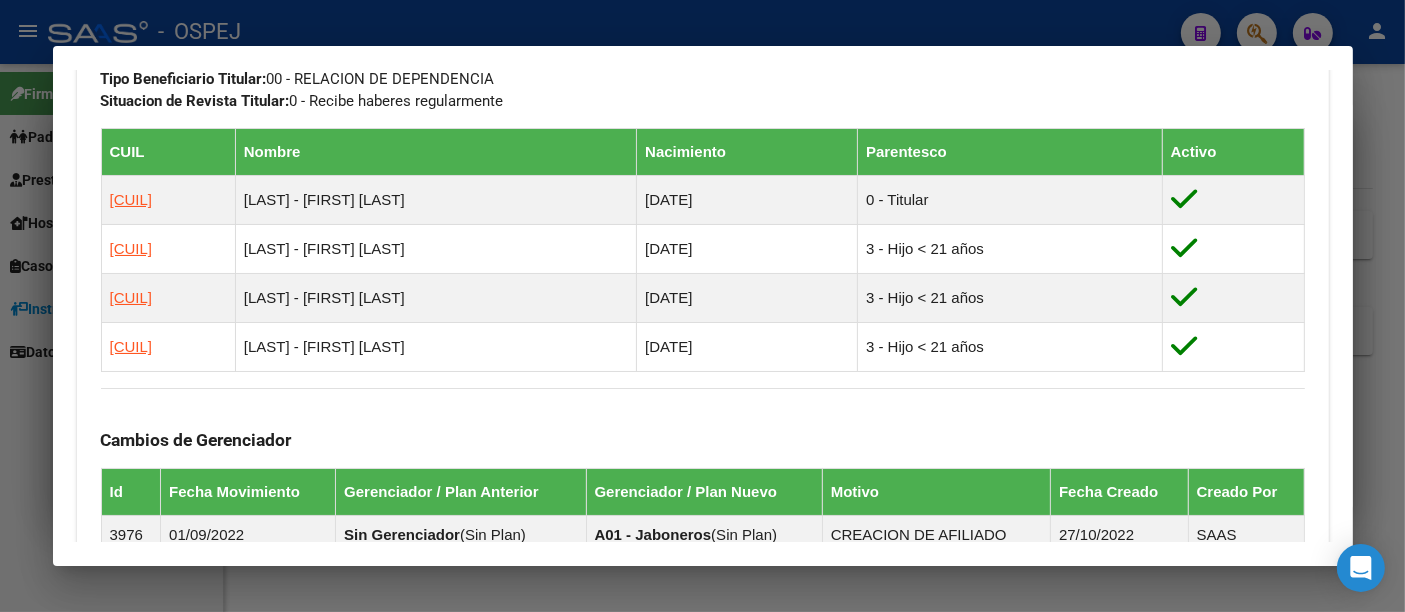 scroll, scrollTop: 1111, scrollLeft: 0, axis: vertical 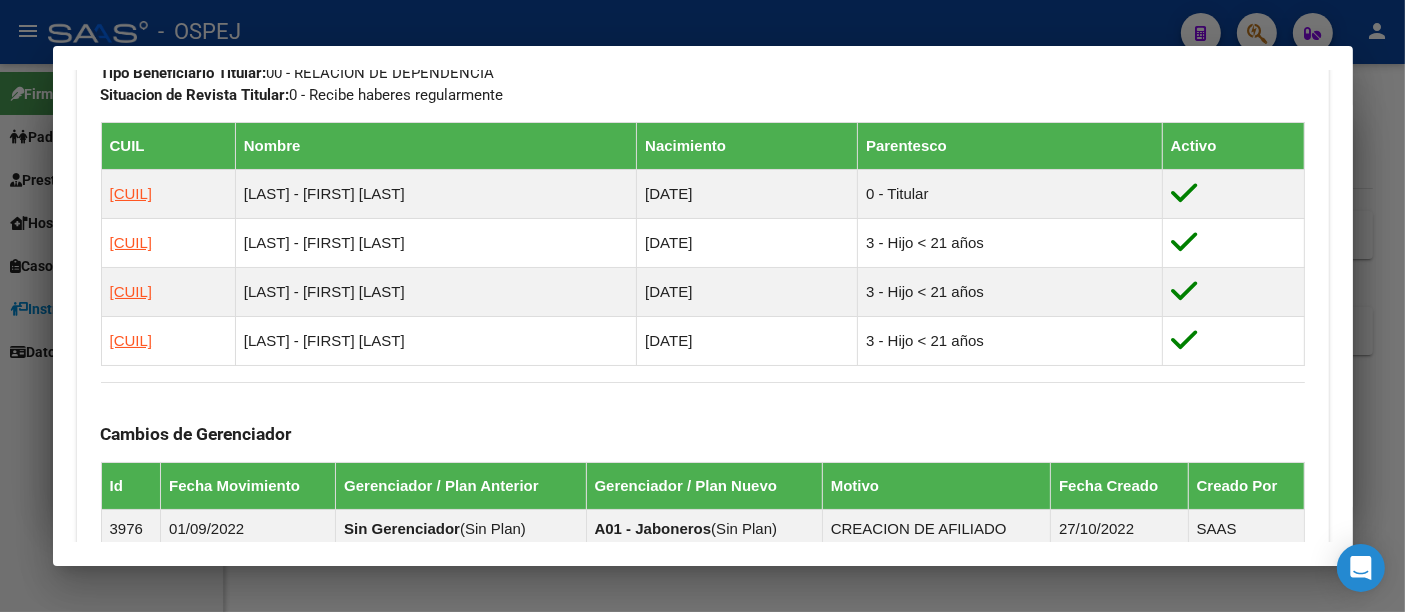 click at bounding box center [702, 306] 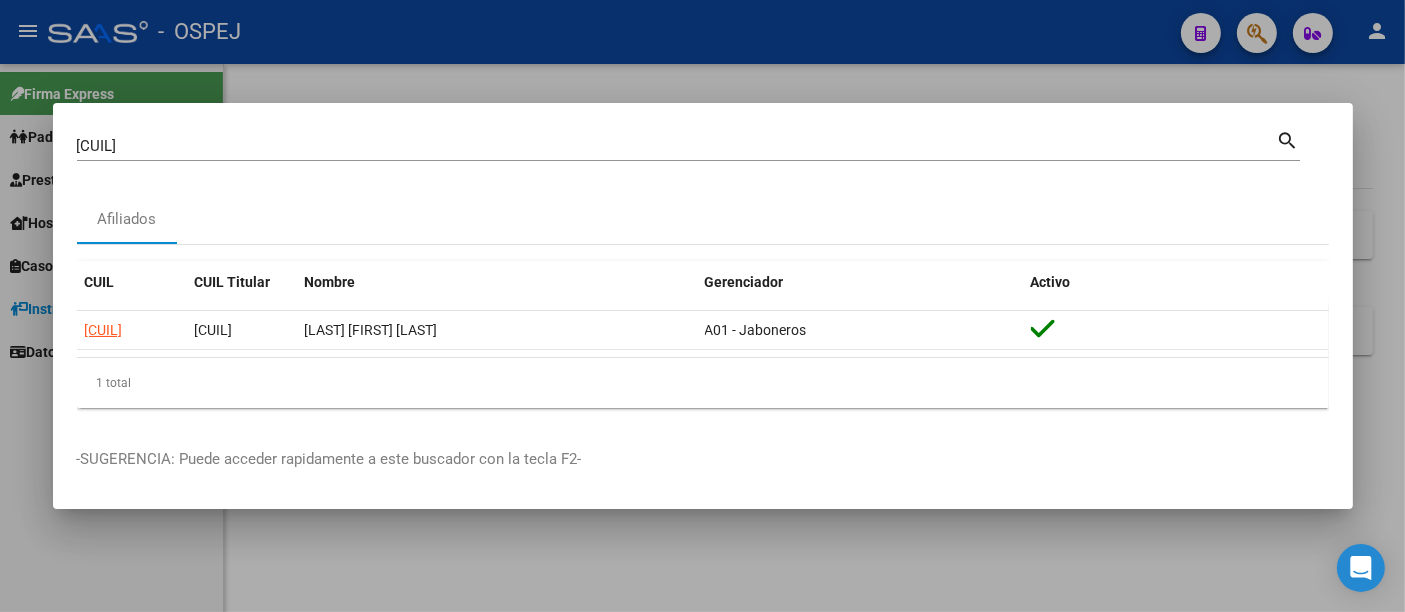 drag, startPoint x: 490, startPoint y: 122, endPoint x: 477, endPoint y: 144, distance: 25.553865 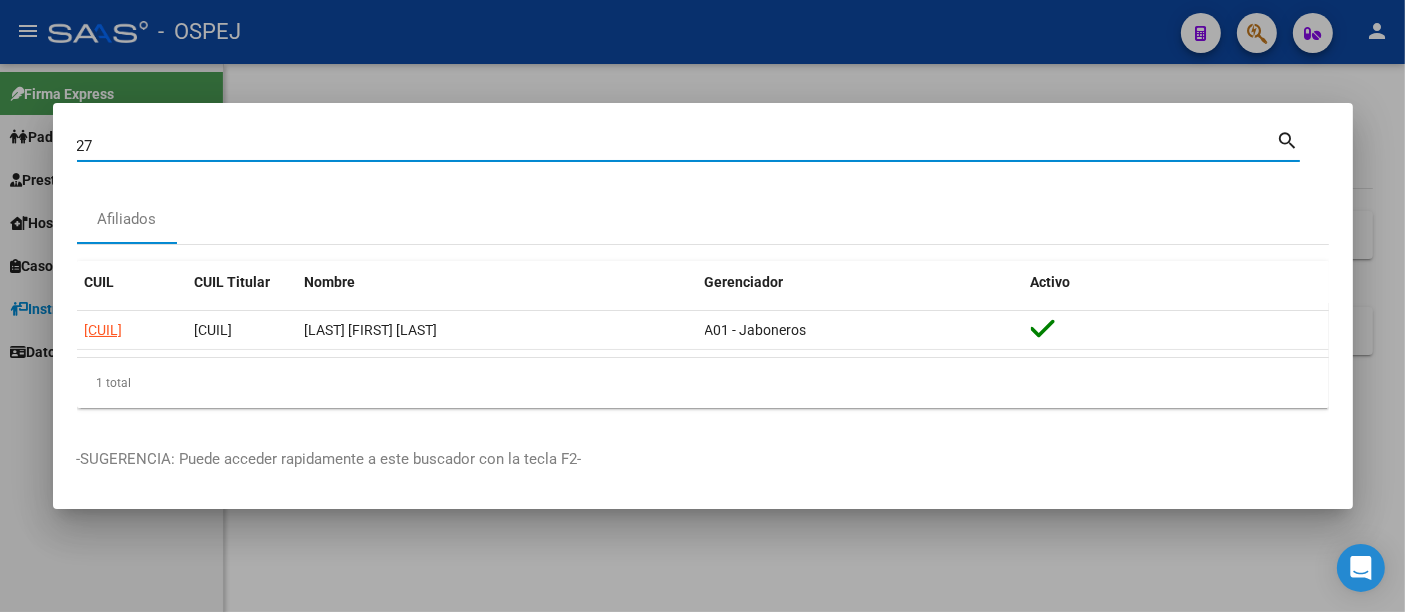 type on "2" 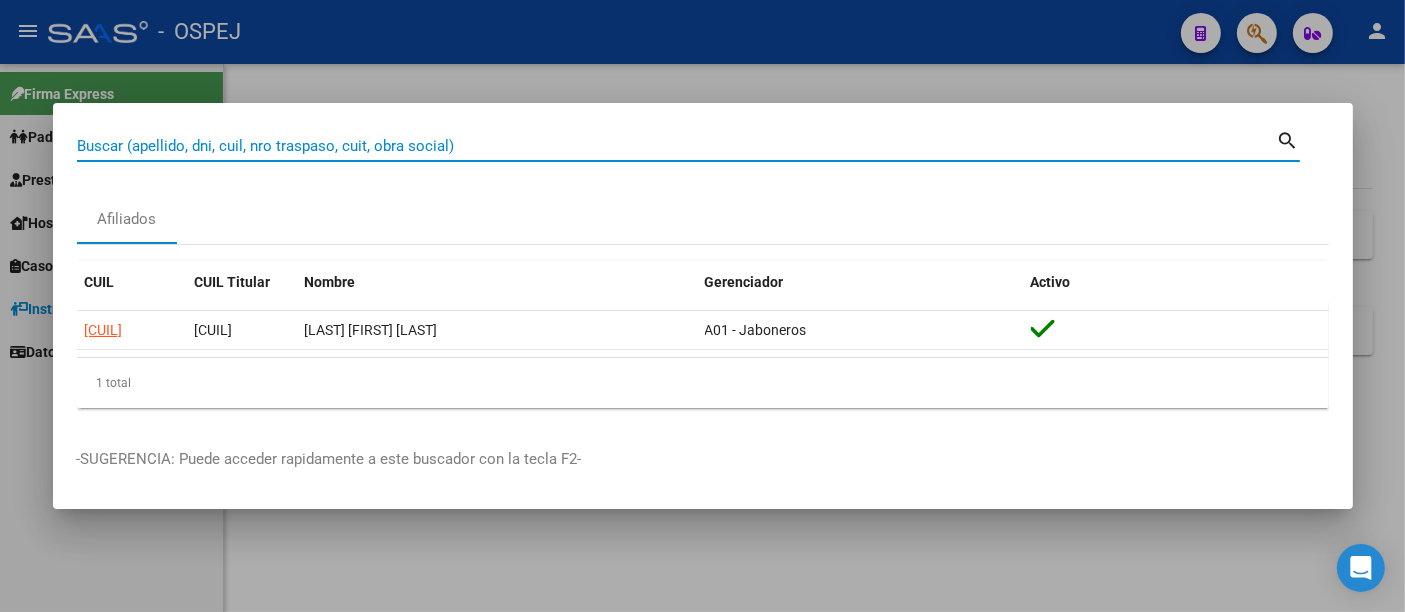 paste on "[CUIL]" 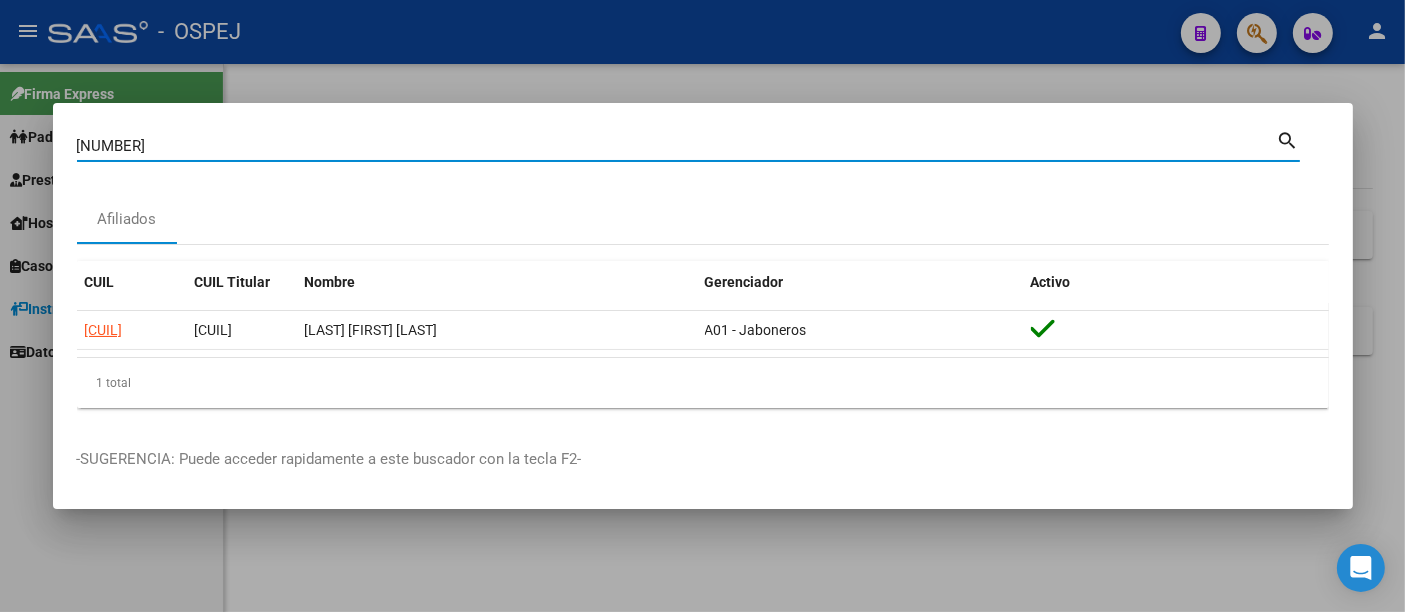type on "[NUMBER]" 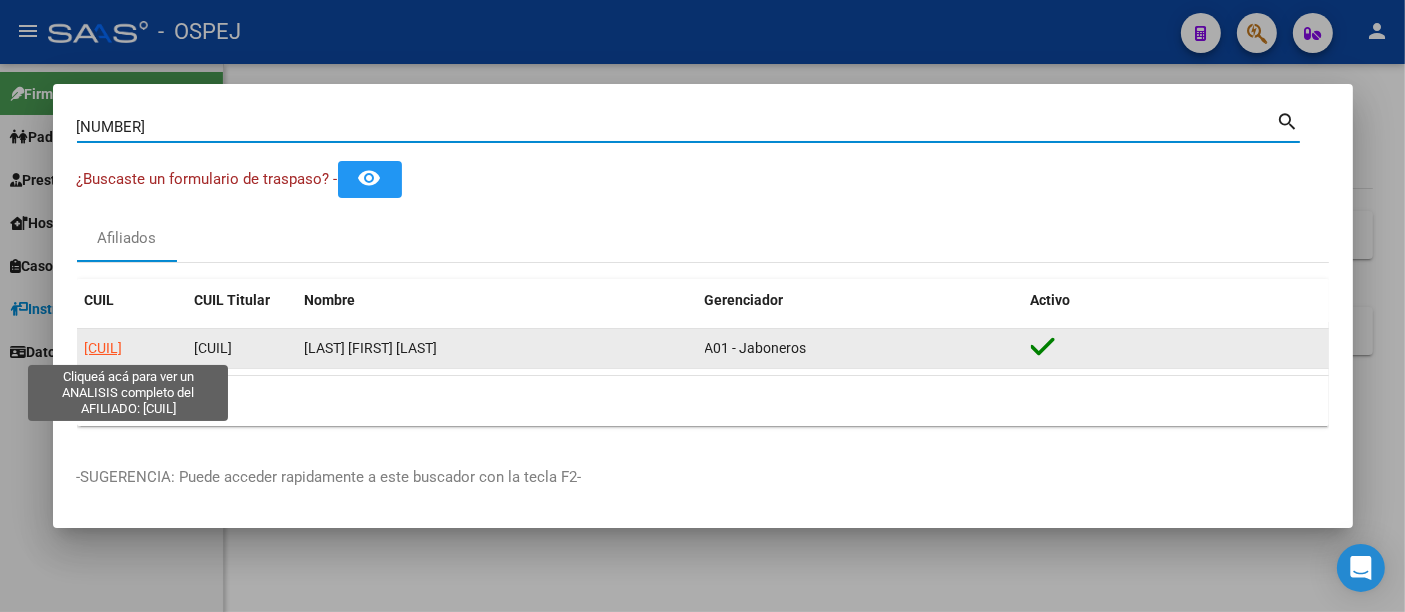 click on "[CUIL]" 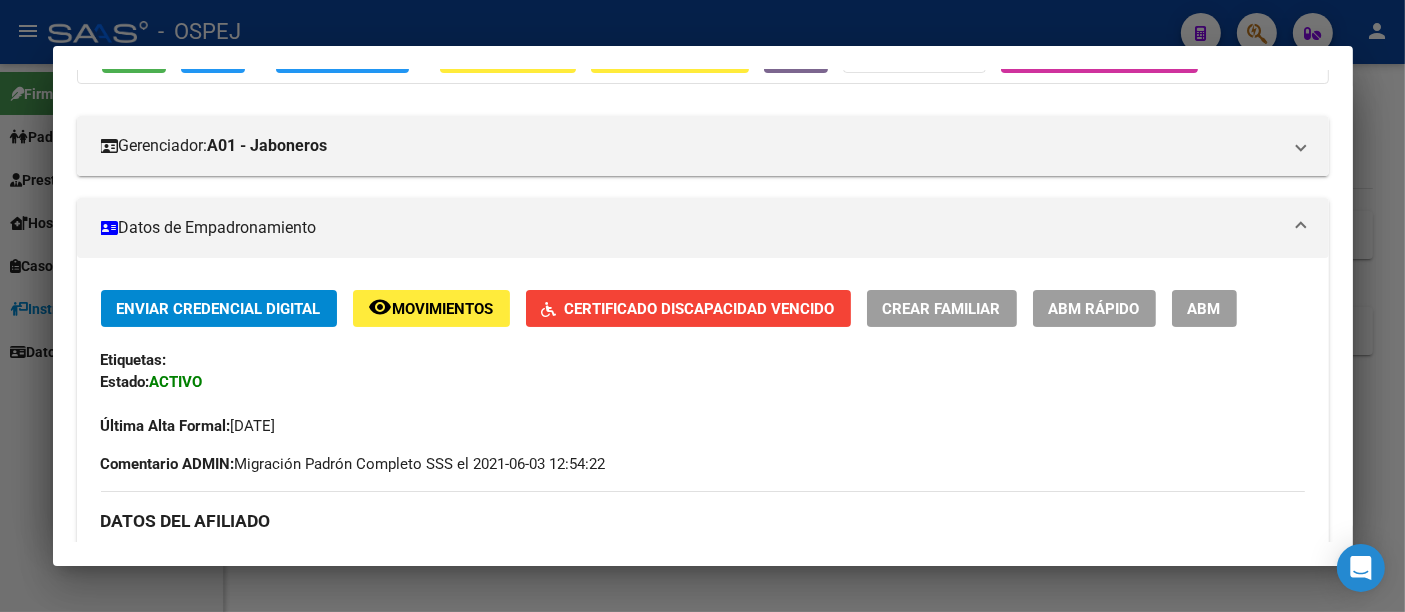 scroll, scrollTop: 0, scrollLeft: 0, axis: both 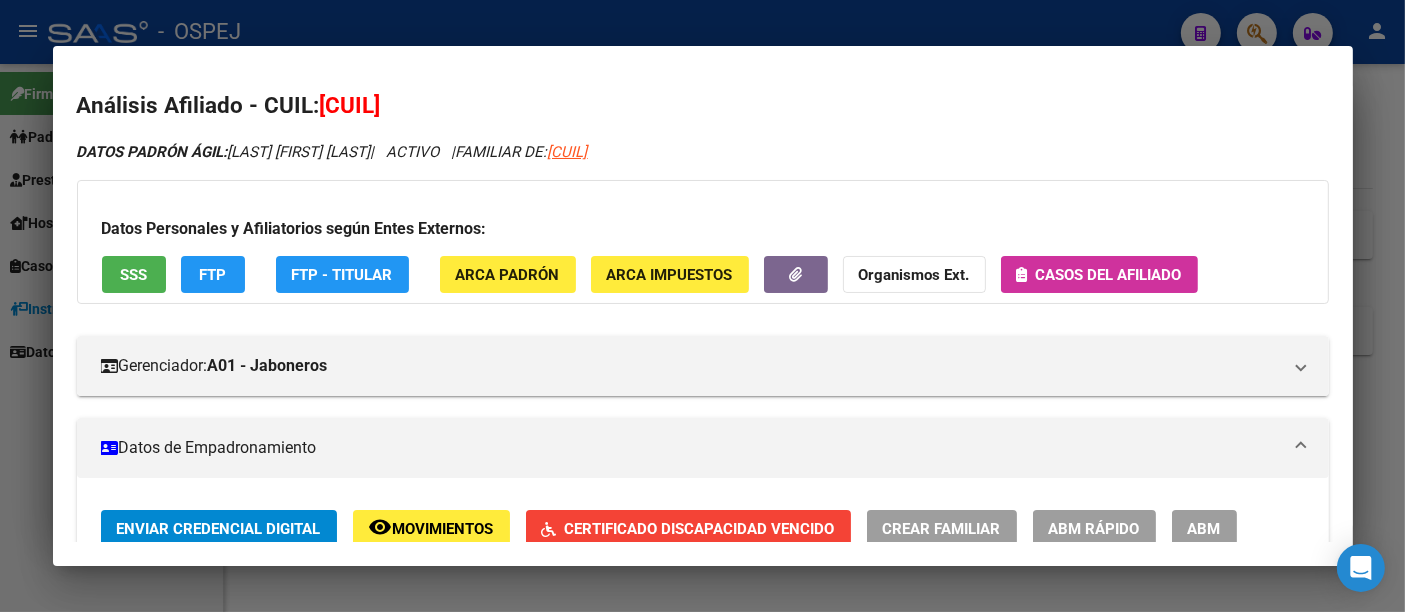 click at bounding box center [702, 306] 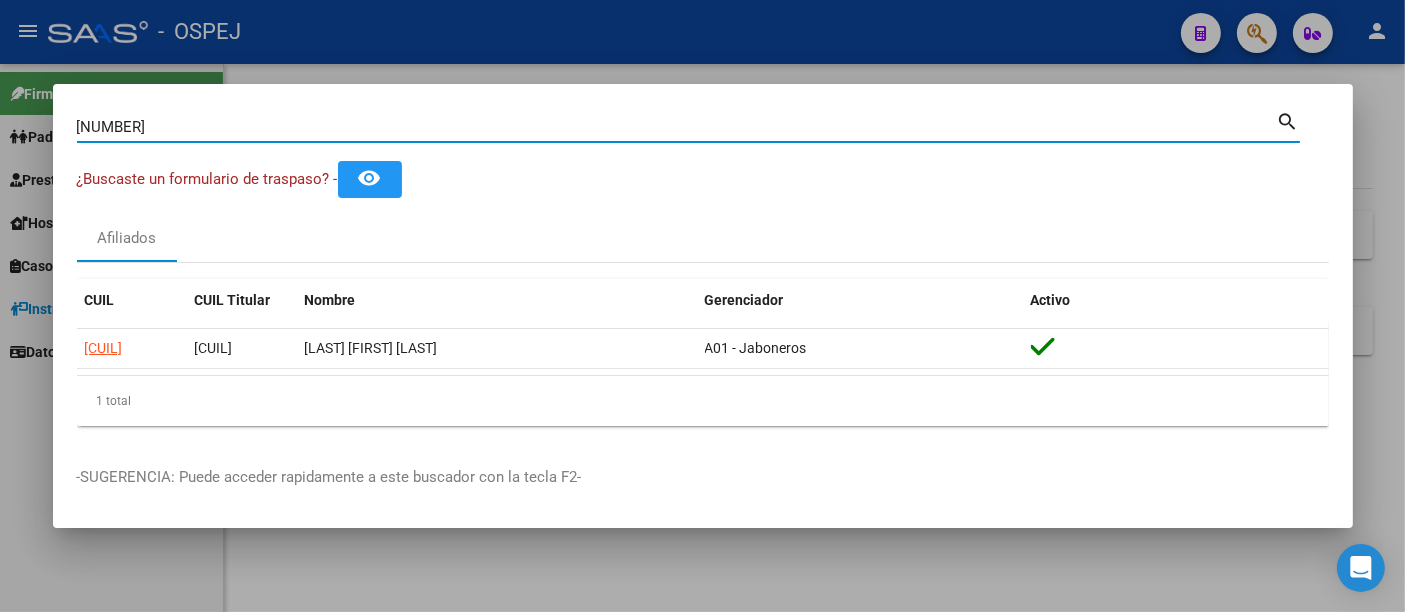 click on "[NUMBER]" at bounding box center [677, 127] 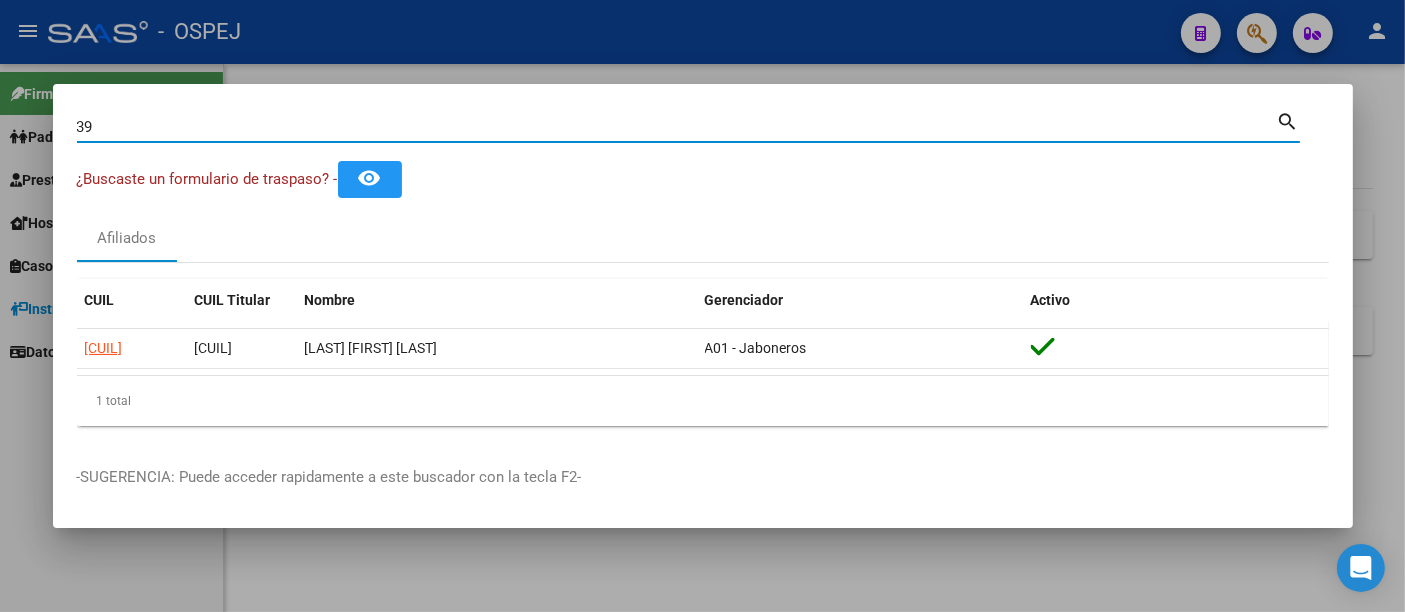type on "3" 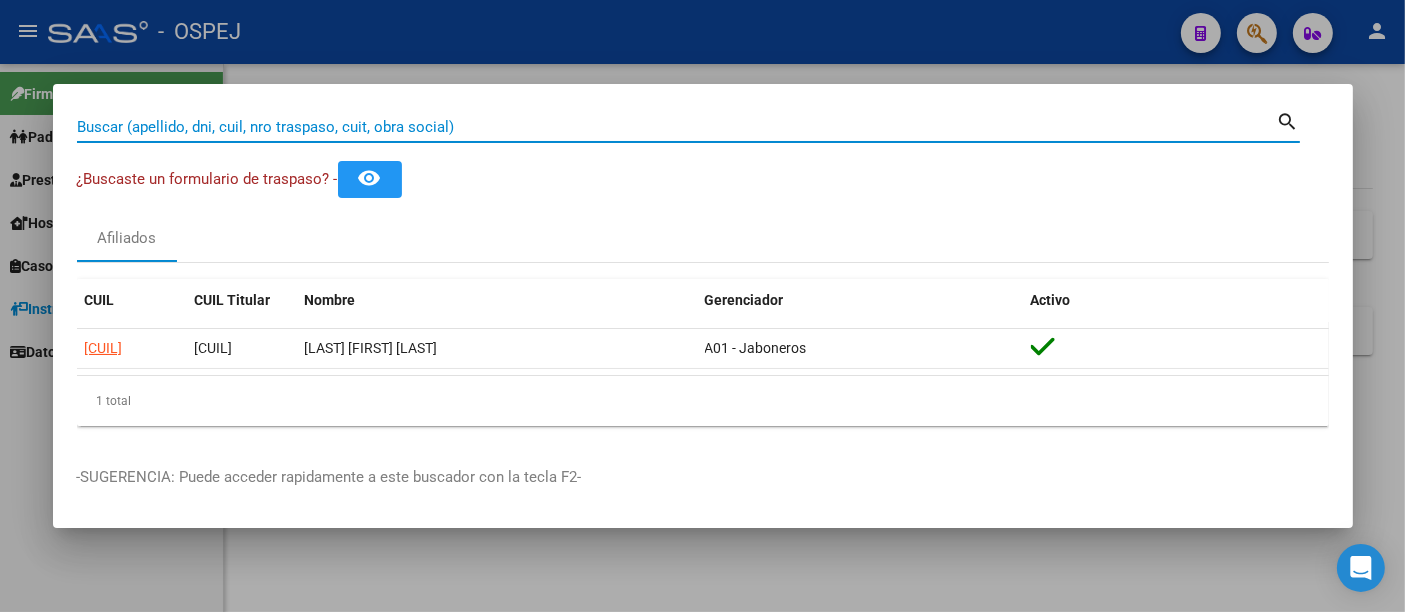 paste on "[NUMBER]" 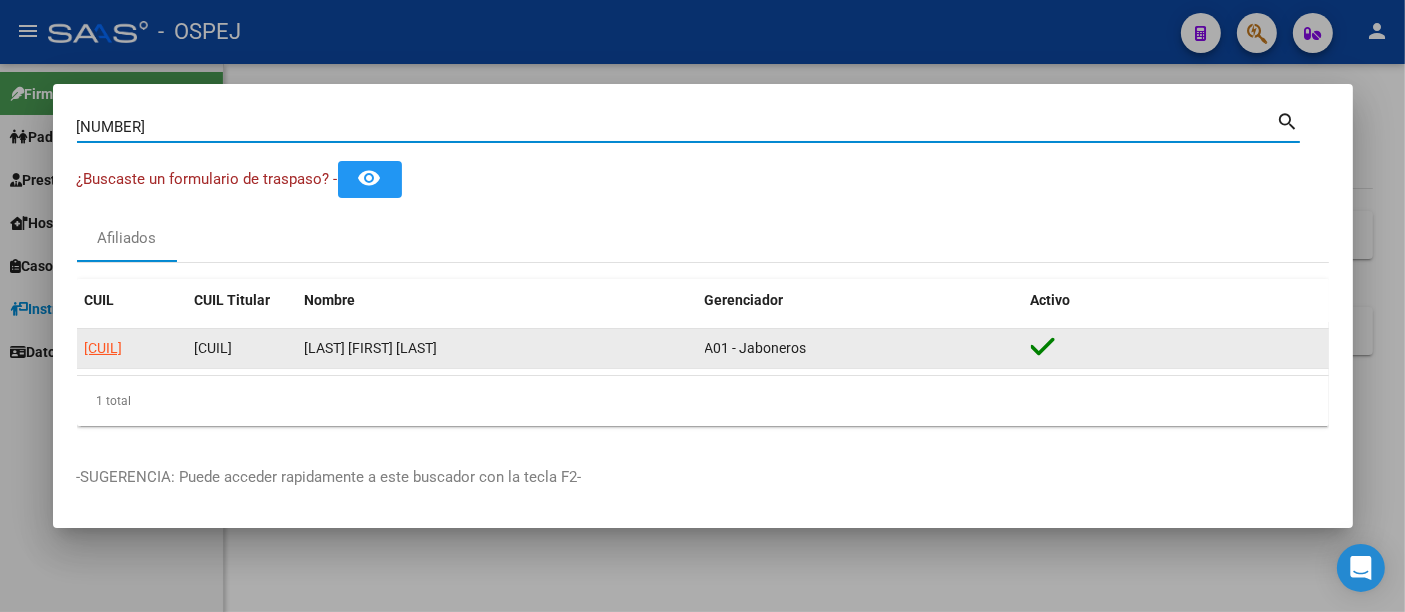 type on "[NUMBER]" 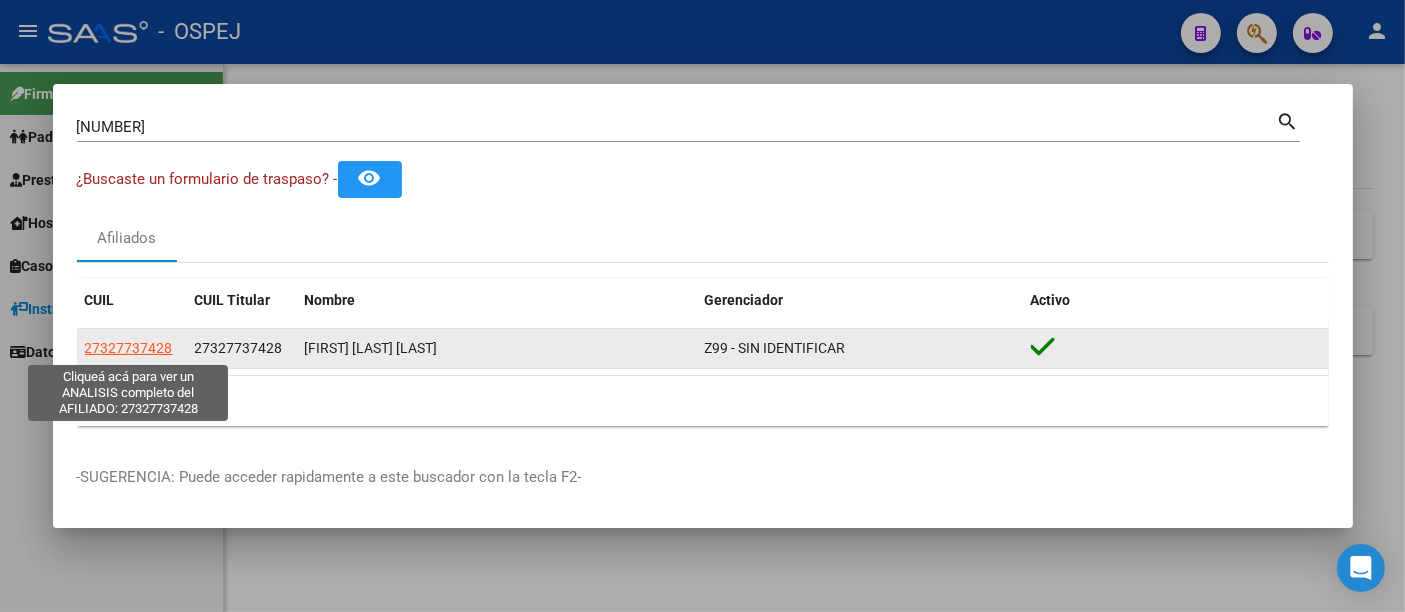 click on "27327737428" 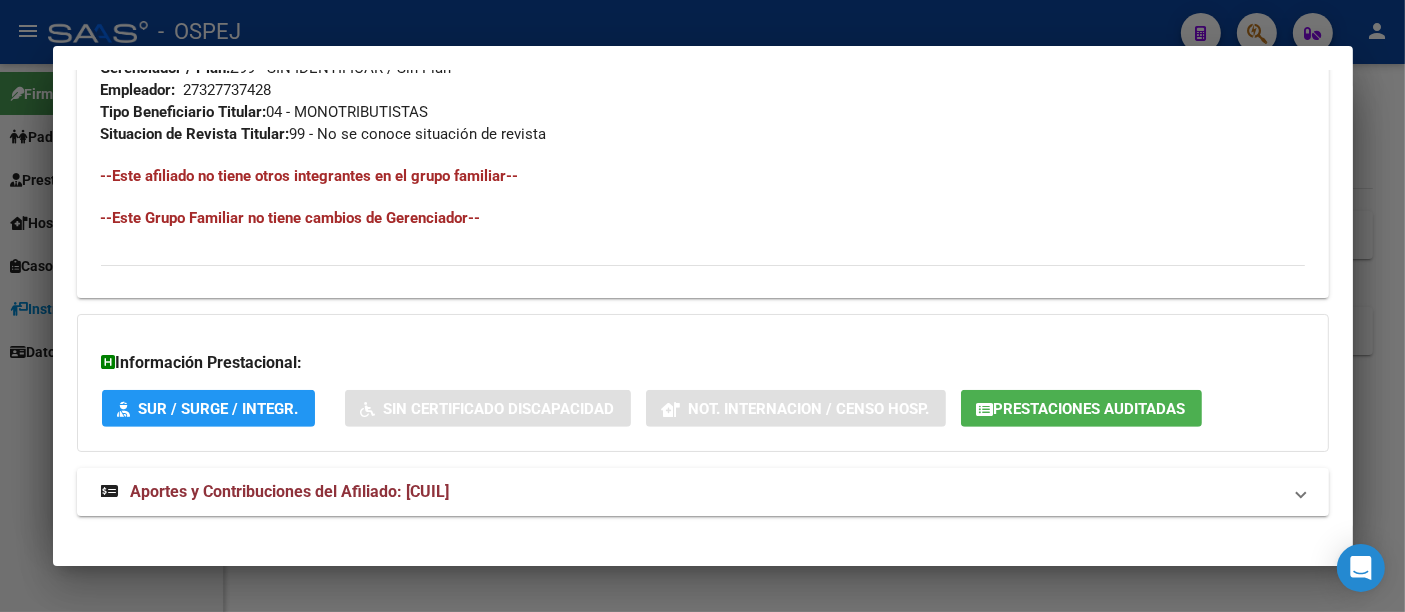 scroll, scrollTop: 1044, scrollLeft: 0, axis: vertical 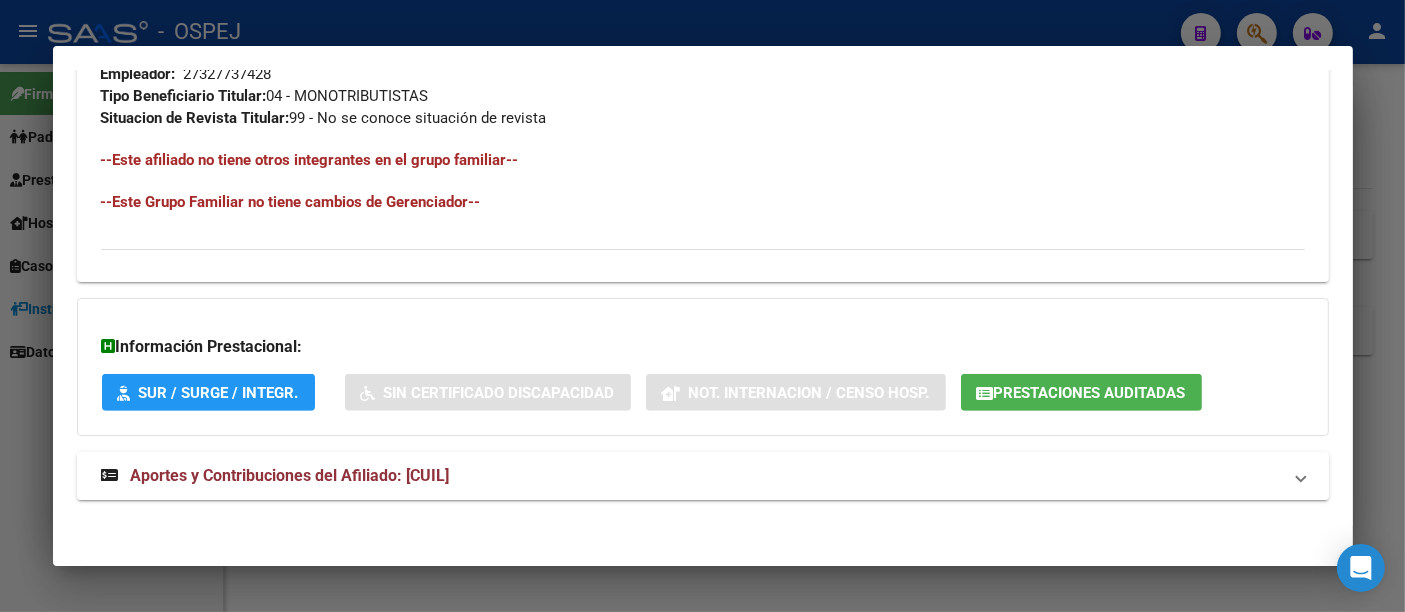click on "Aportes y Contribuciones del Afiliado: [CUIL]" at bounding box center [290, 475] 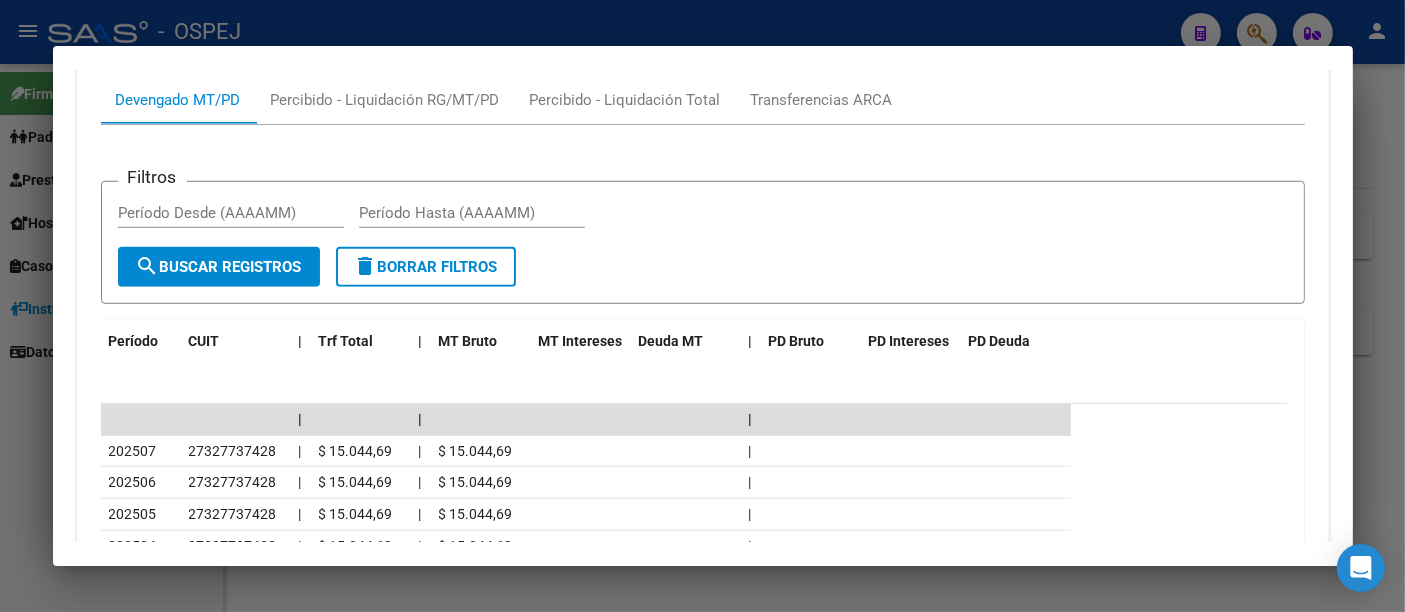 scroll, scrollTop: 1444, scrollLeft: 0, axis: vertical 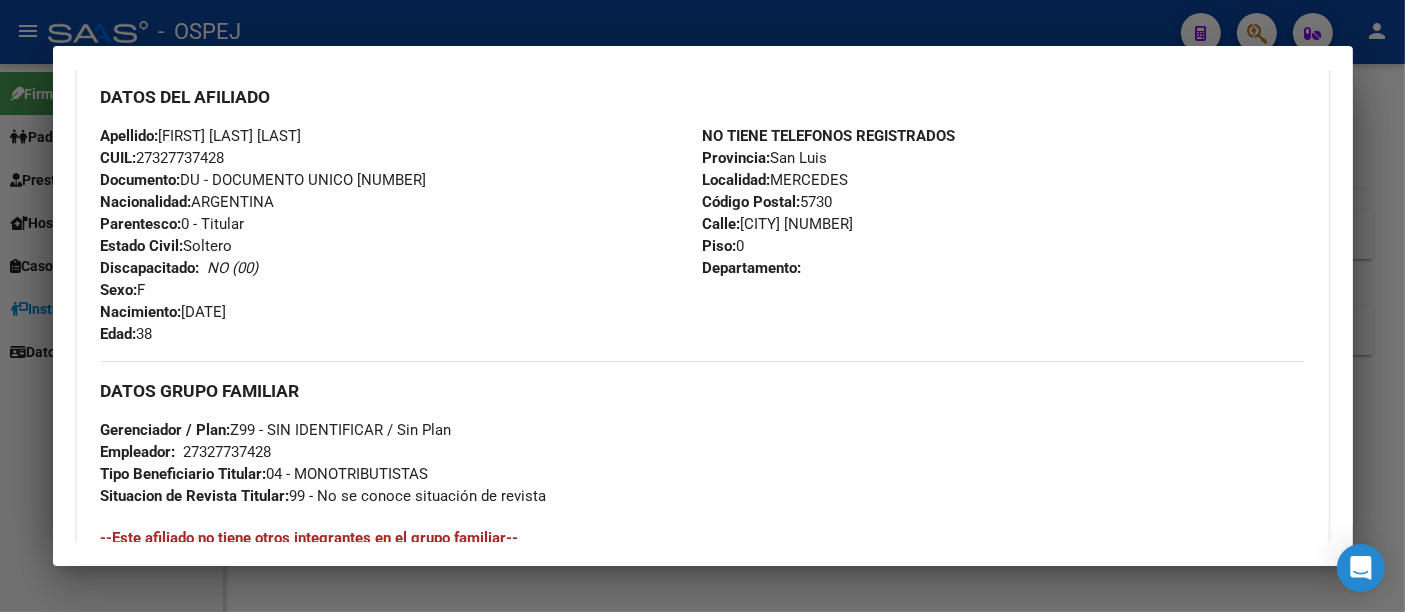 click at bounding box center [702, 306] 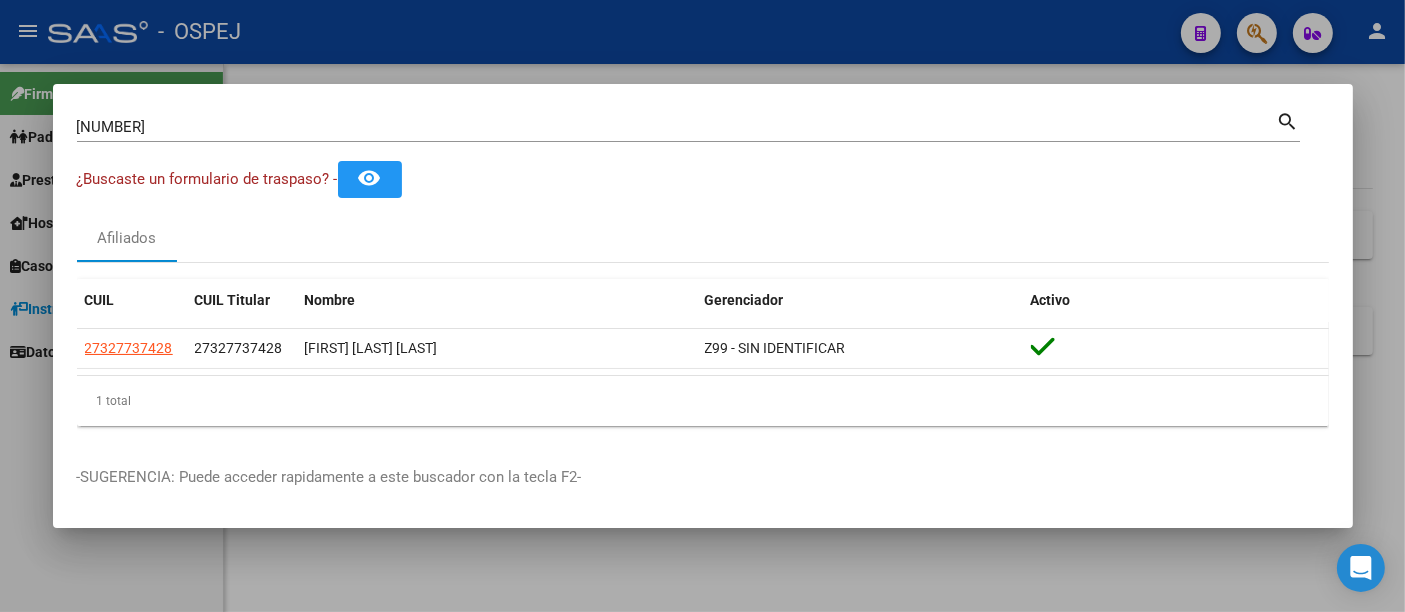 click on "32773742 Buscar (apellido, dni, cuil, nro traspaso, cuit, obra social) search" at bounding box center (688, 125) 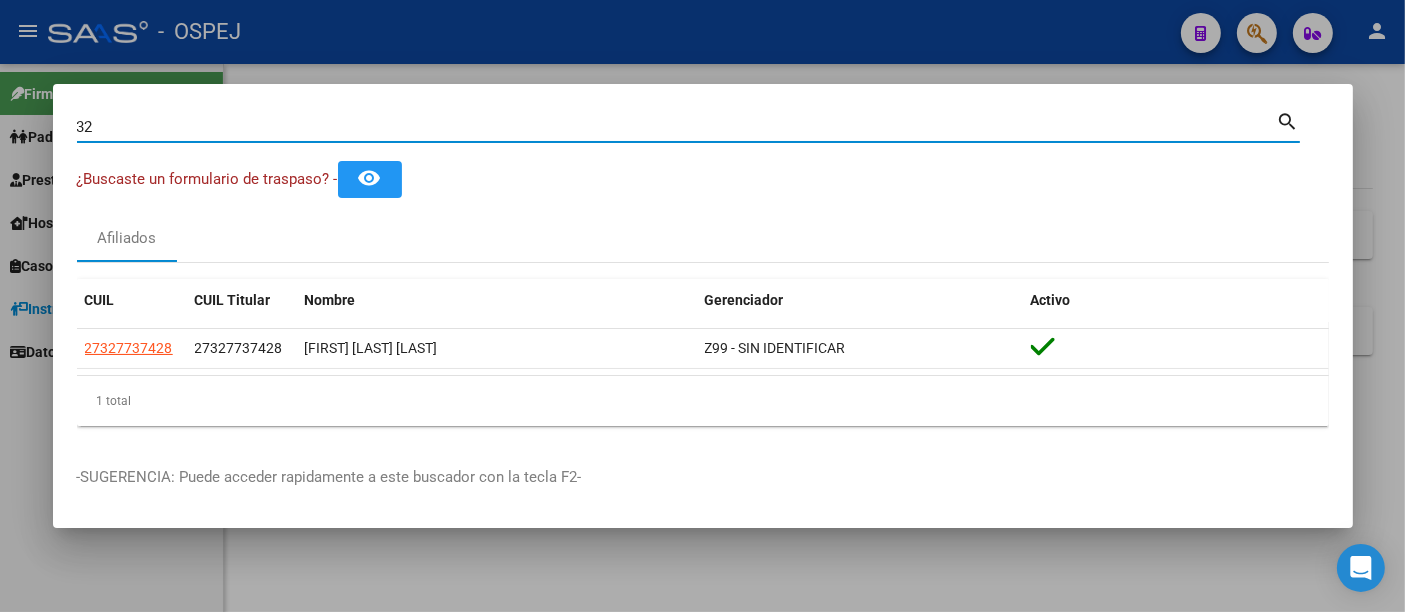 type on "3" 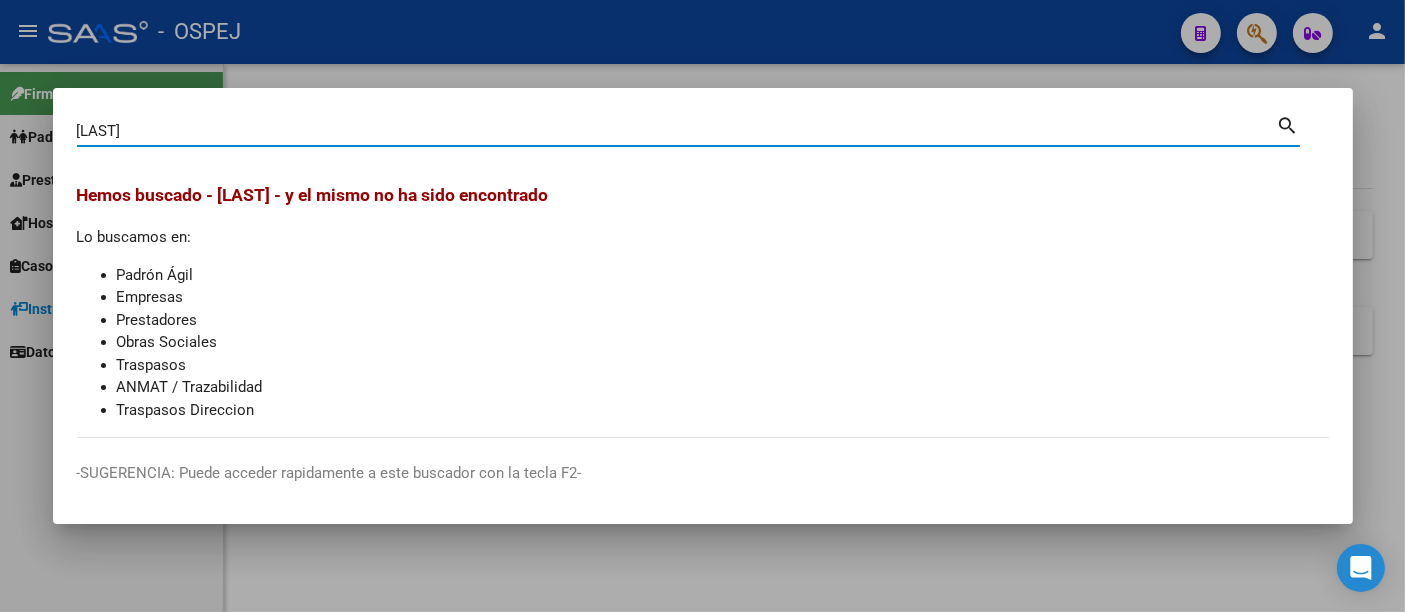 type on "[LAST]" 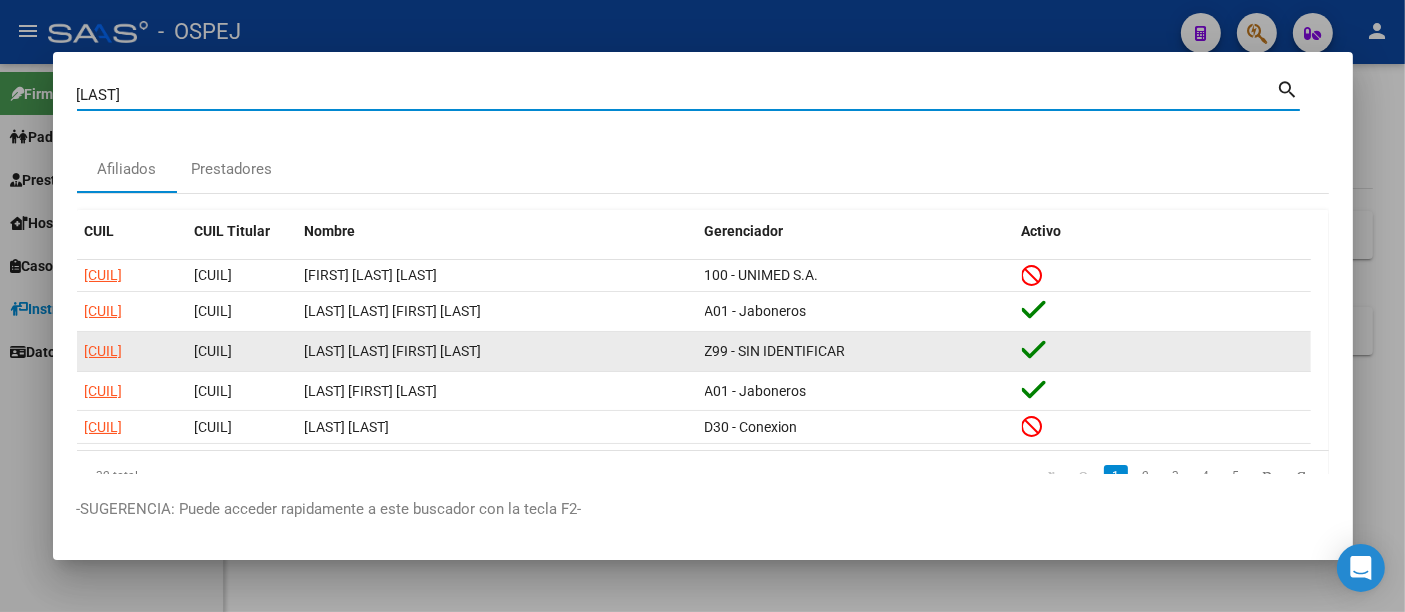 scroll, scrollTop: 40, scrollLeft: 0, axis: vertical 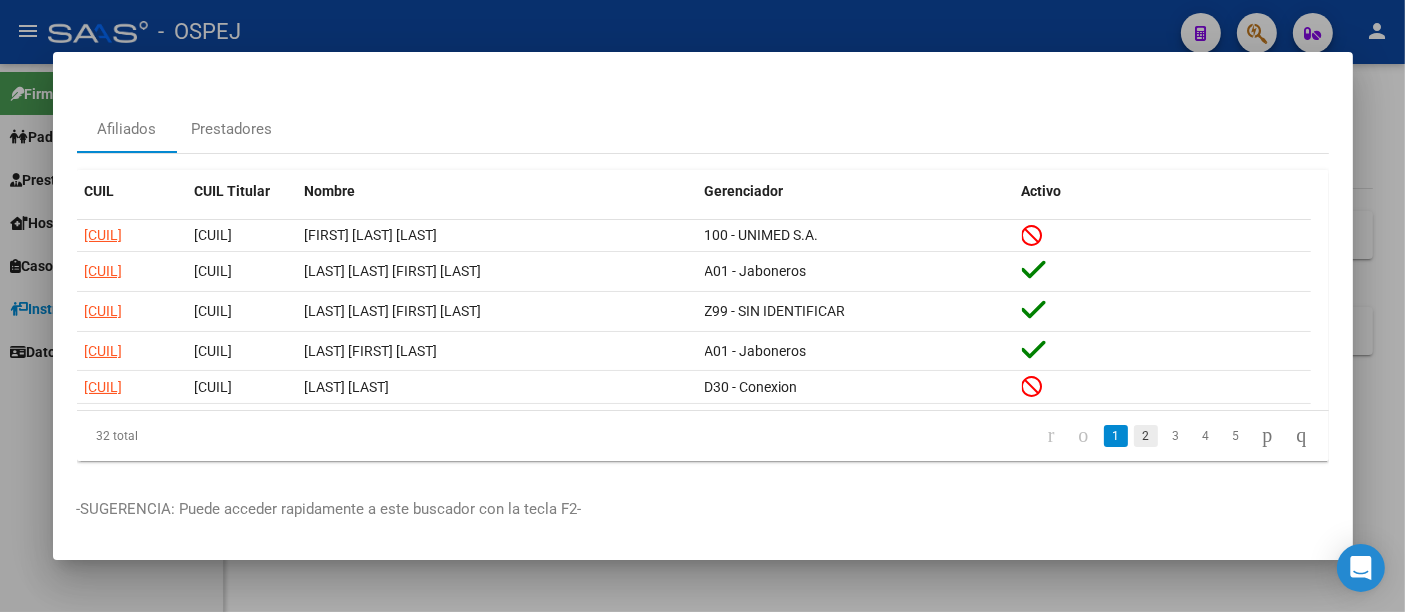 click on "2" 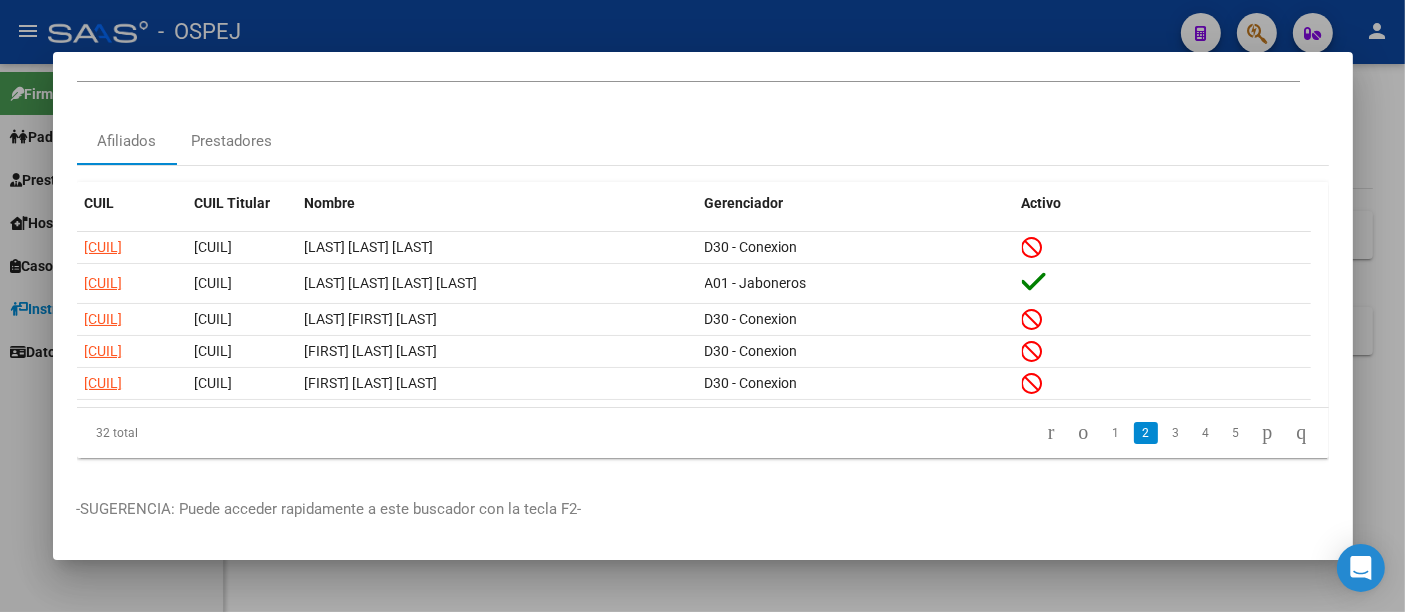 scroll, scrollTop: 24, scrollLeft: 0, axis: vertical 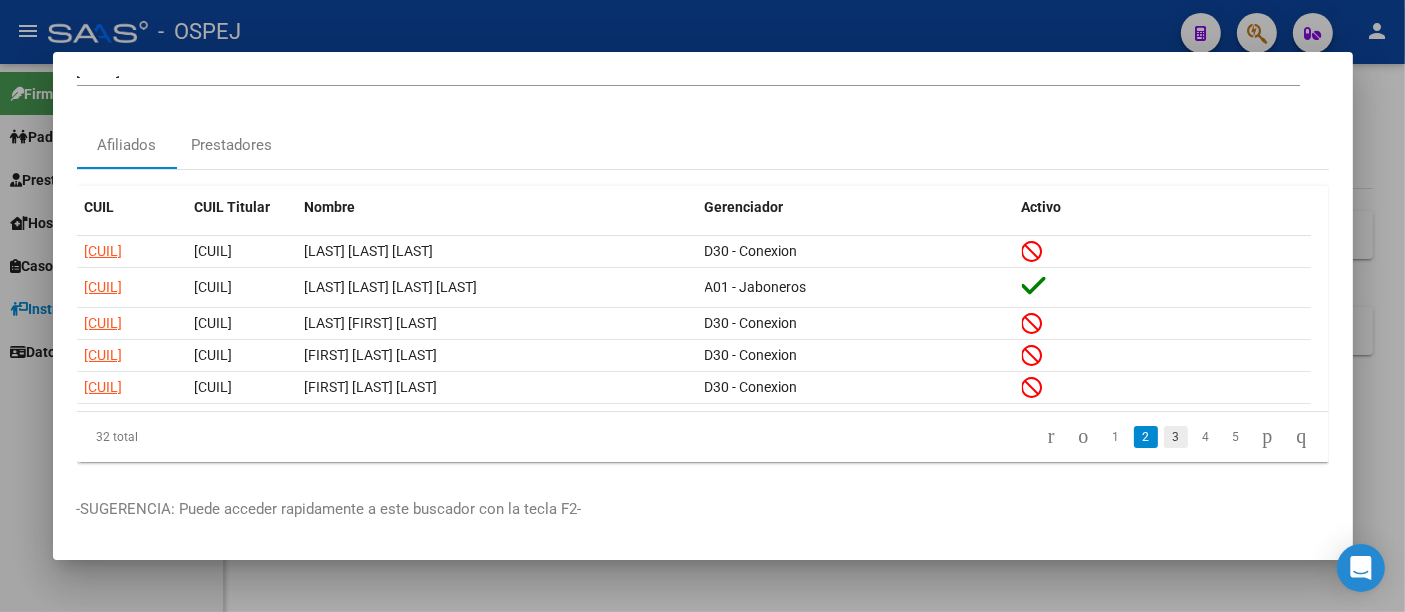 click on "3" 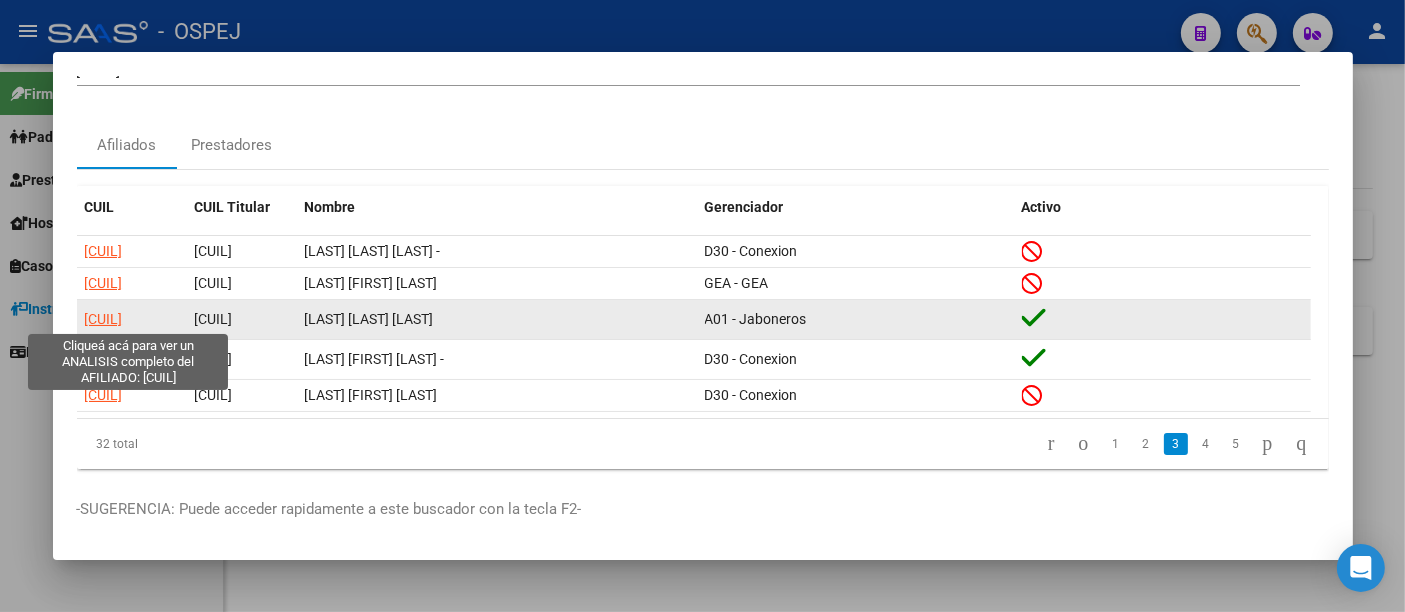 click on "[CUIL]" 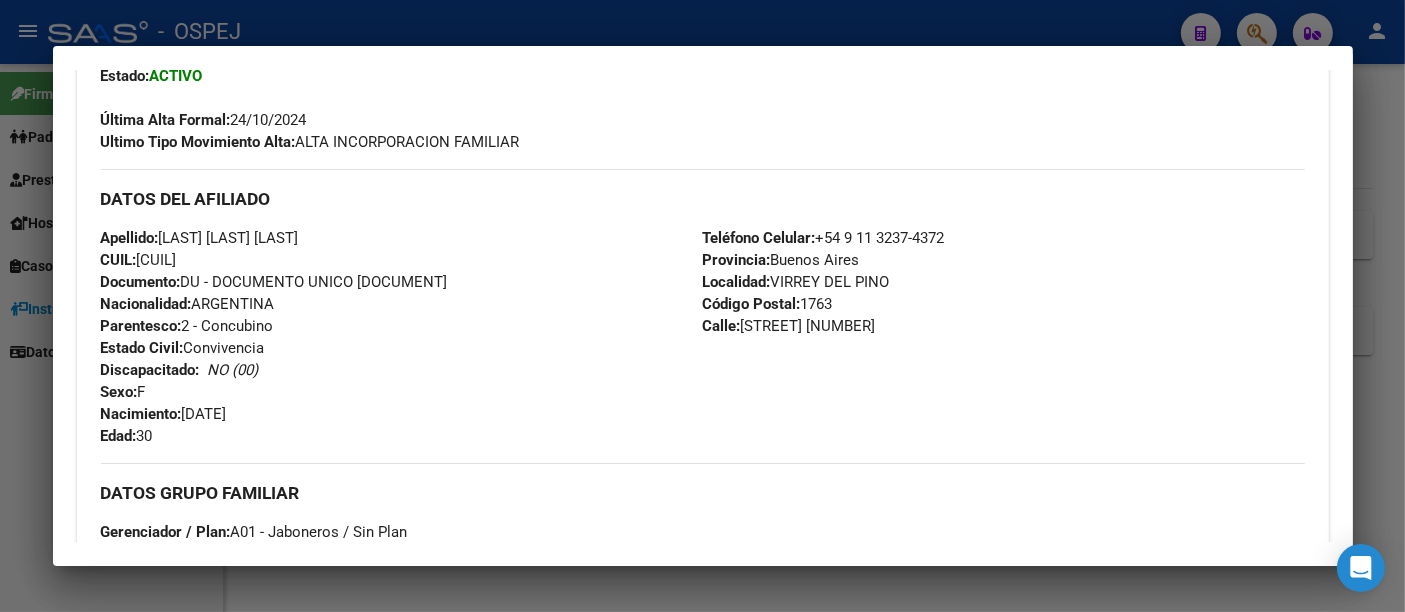 scroll, scrollTop: 555, scrollLeft: 0, axis: vertical 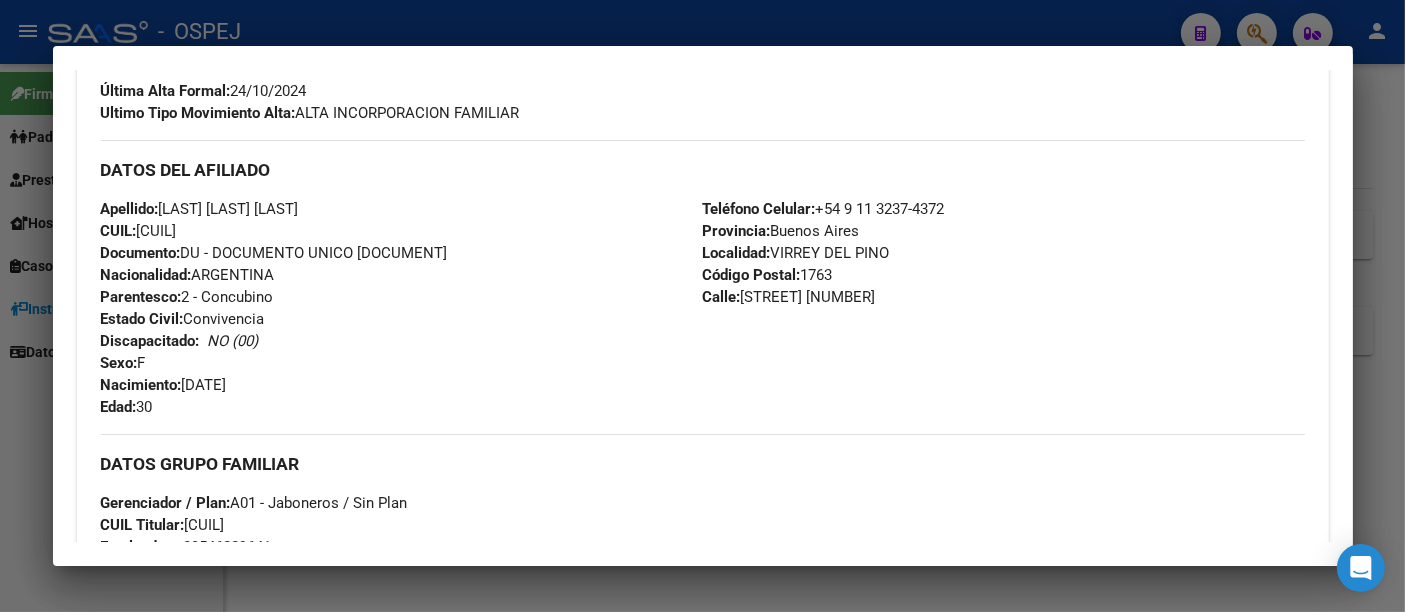 drag, startPoint x: 159, startPoint y: 207, endPoint x: 237, endPoint y: 222, distance: 79.429214 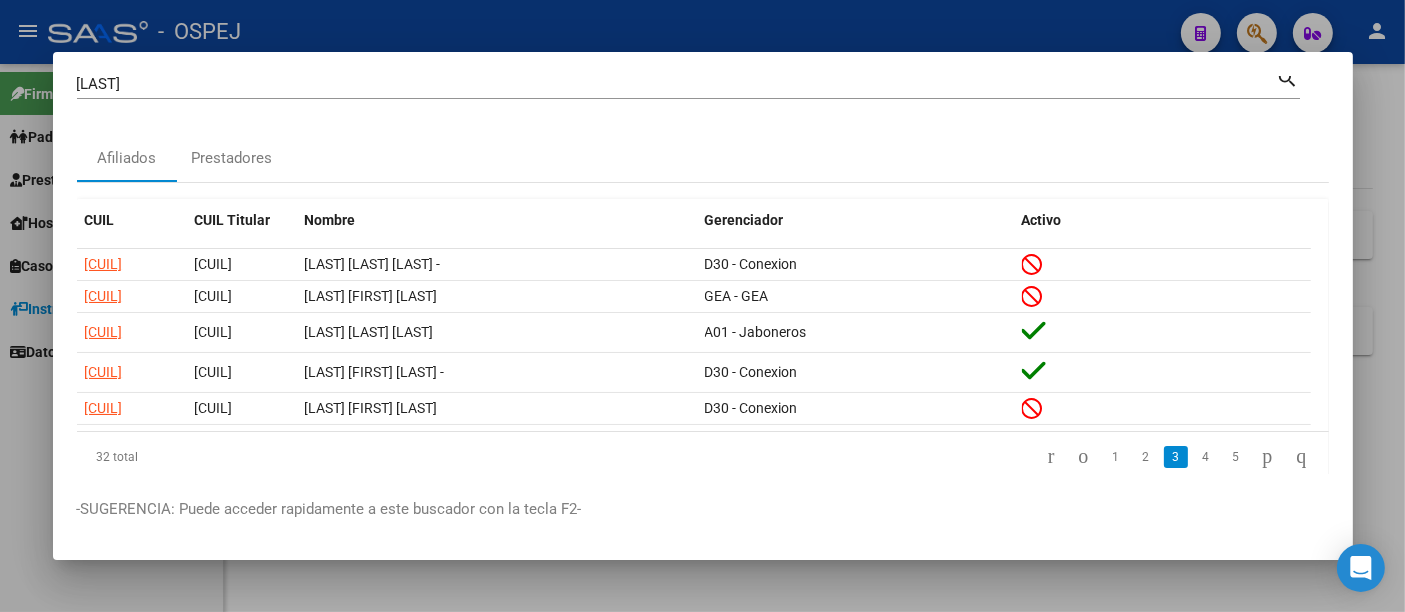 scroll, scrollTop: 0, scrollLeft: 0, axis: both 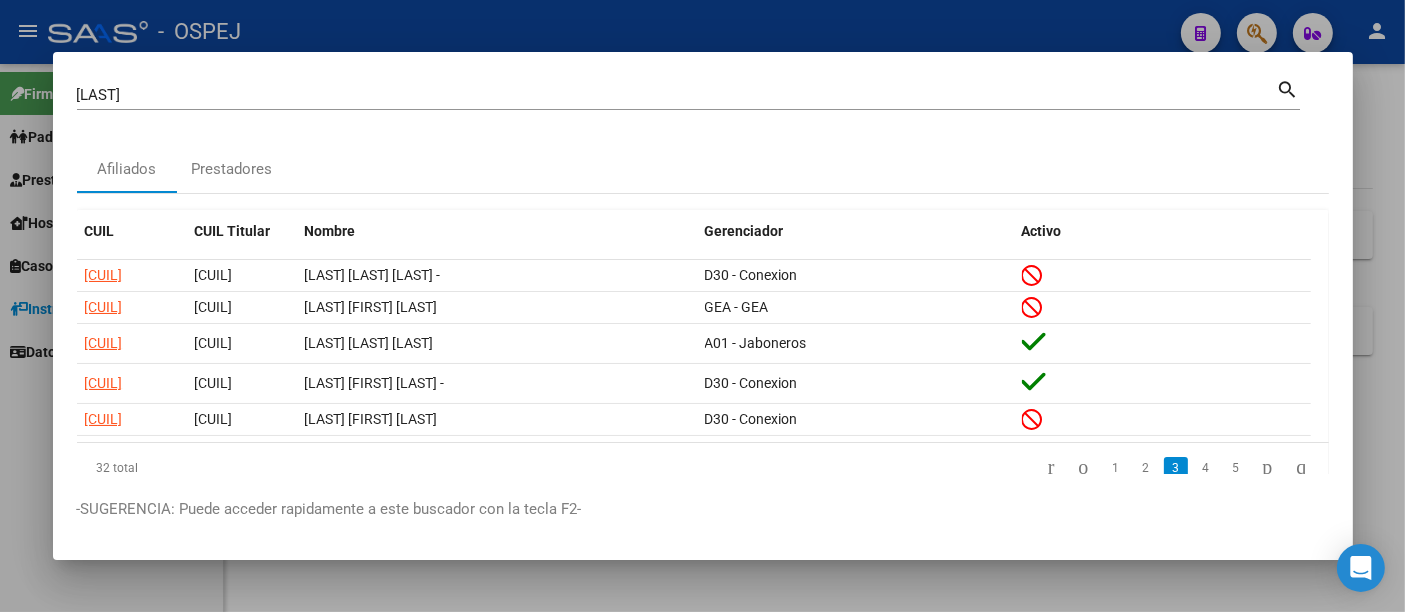 click on "[LAST]" at bounding box center (677, 95) 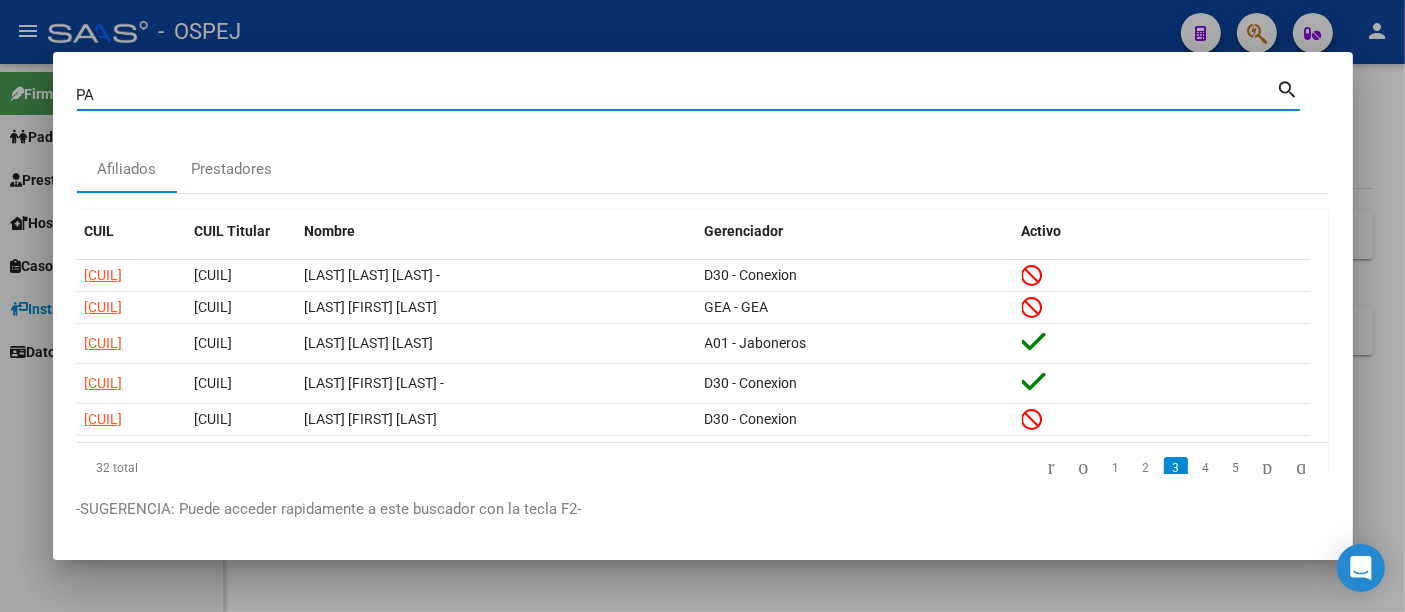 type on "P" 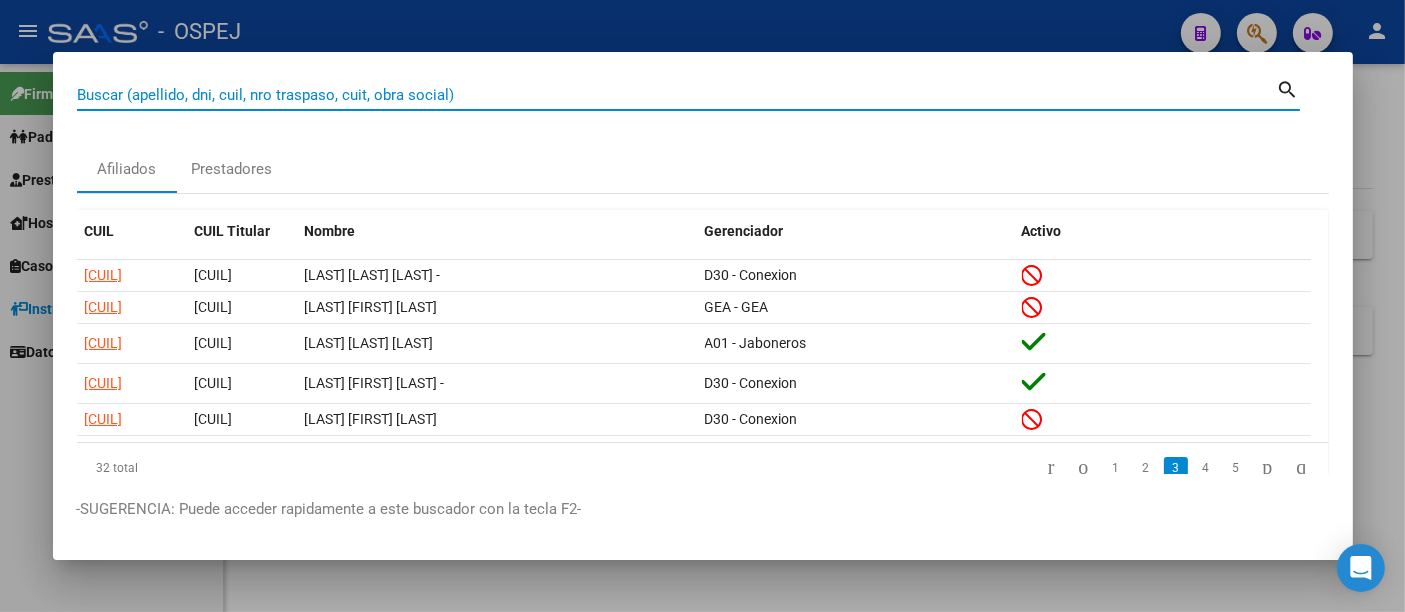 type 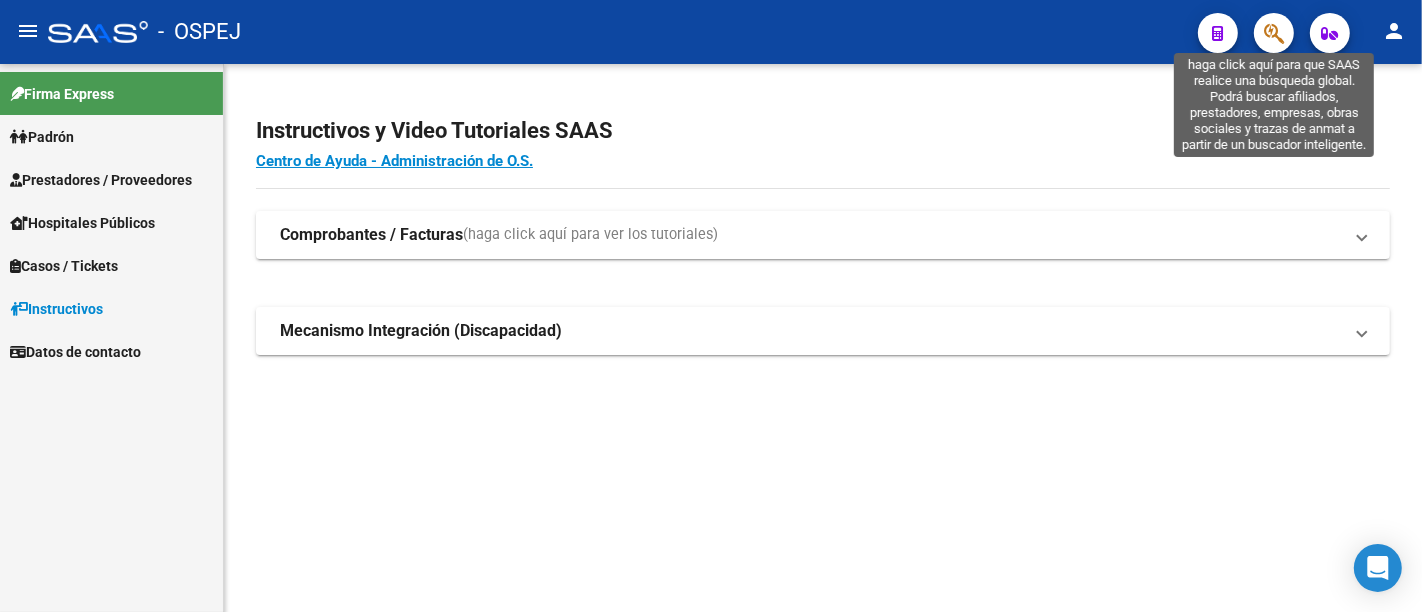 click 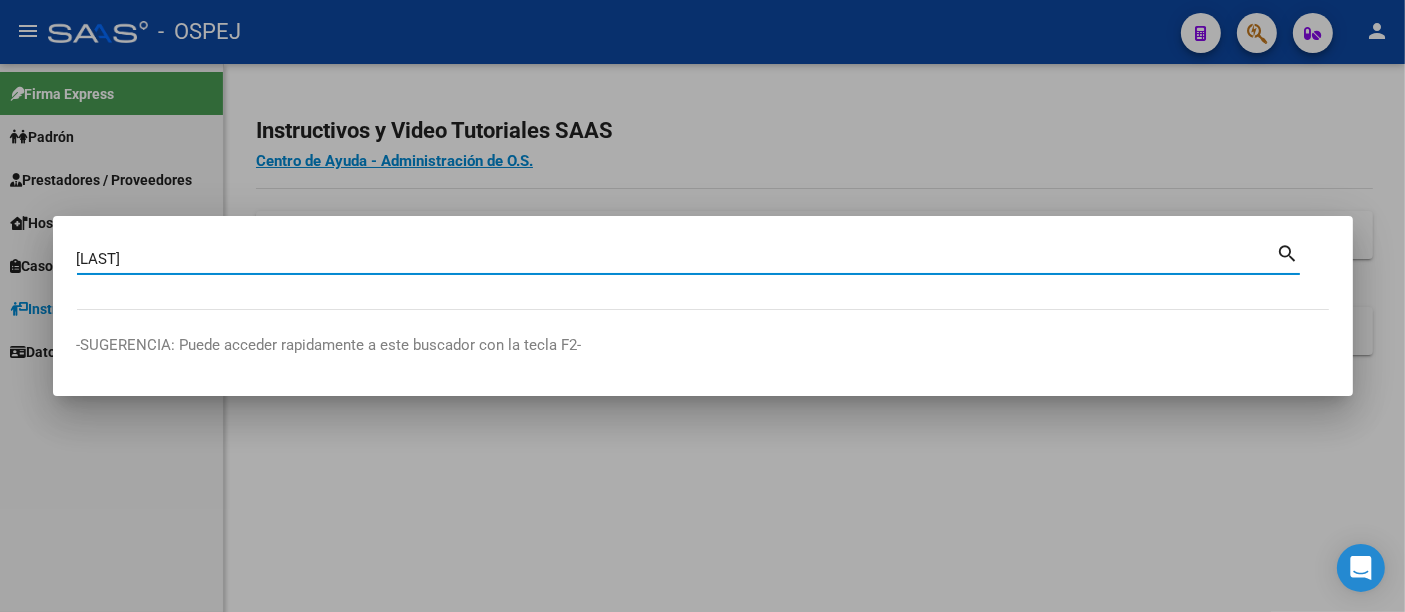 type on "[LAST]" 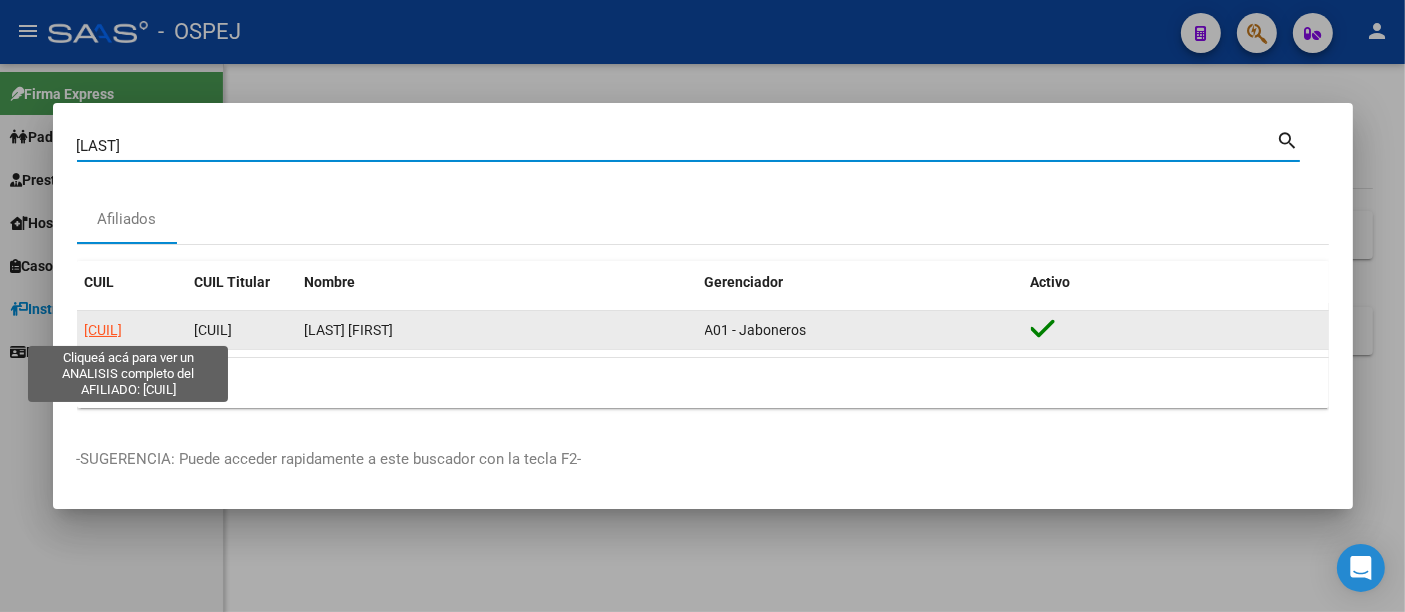 click on "[CUIL]" 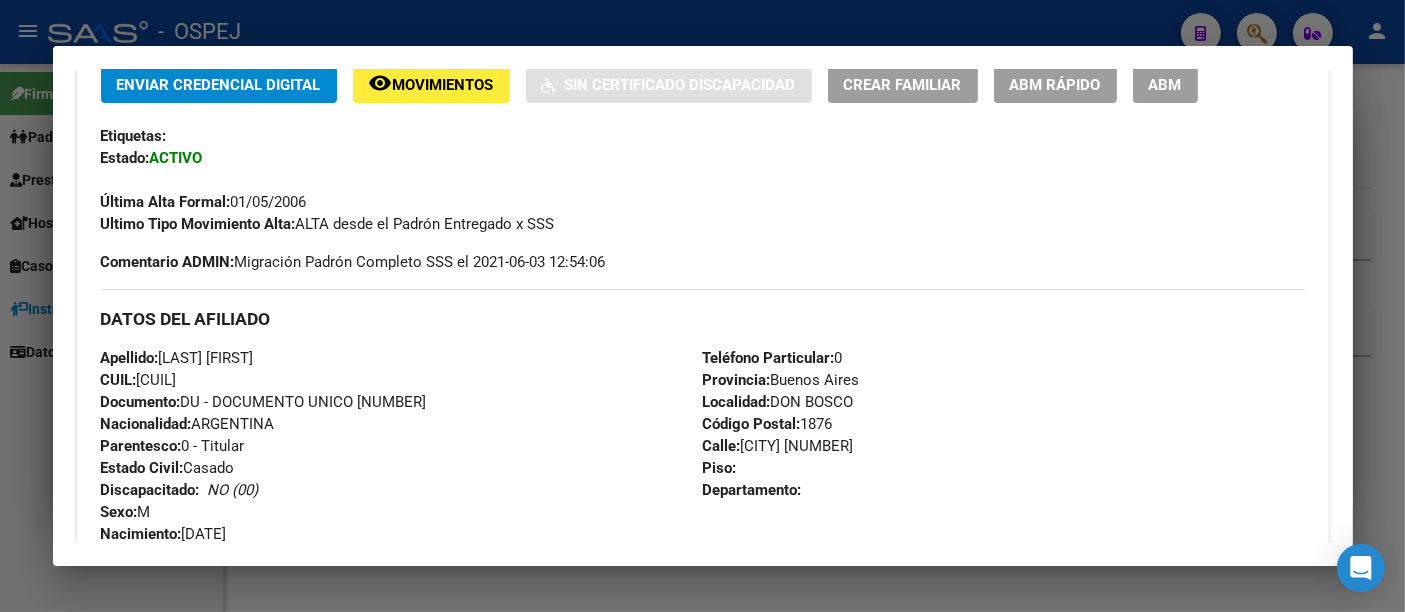 scroll, scrollTop: 555, scrollLeft: 0, axis: vertical 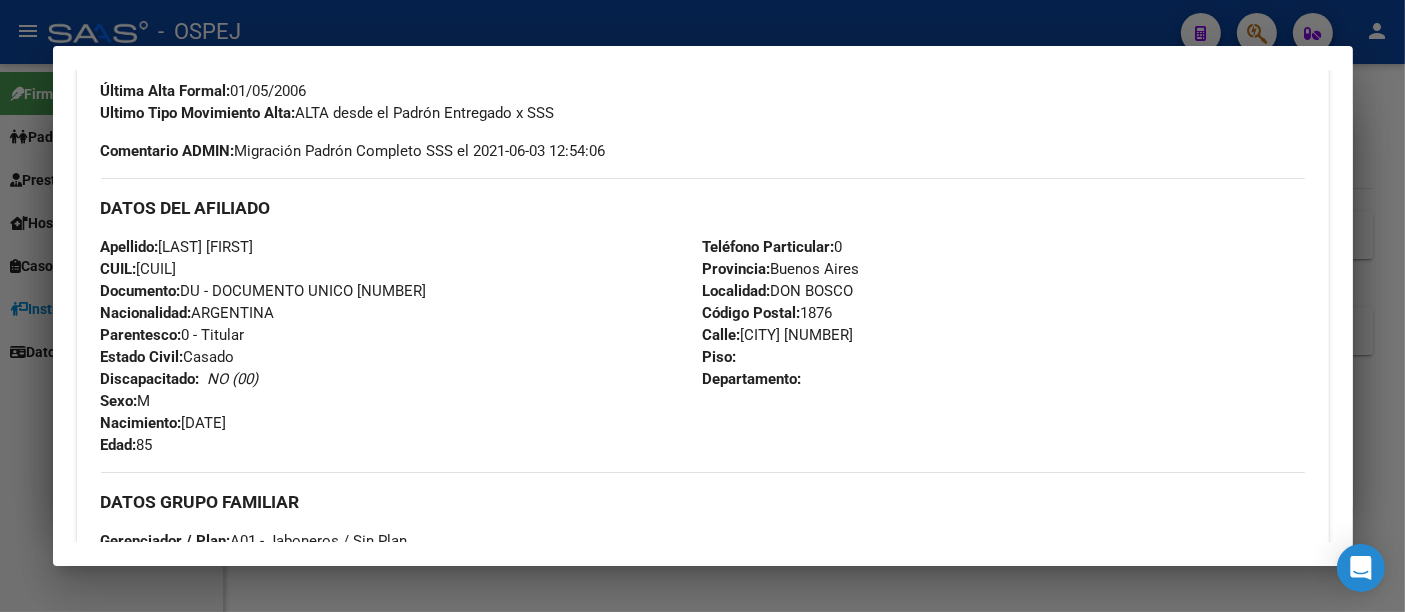 drag, startPoint x: 165, startPoint y: 247, endPoint x: 237, endPoint y: 263, distance: 73.756355 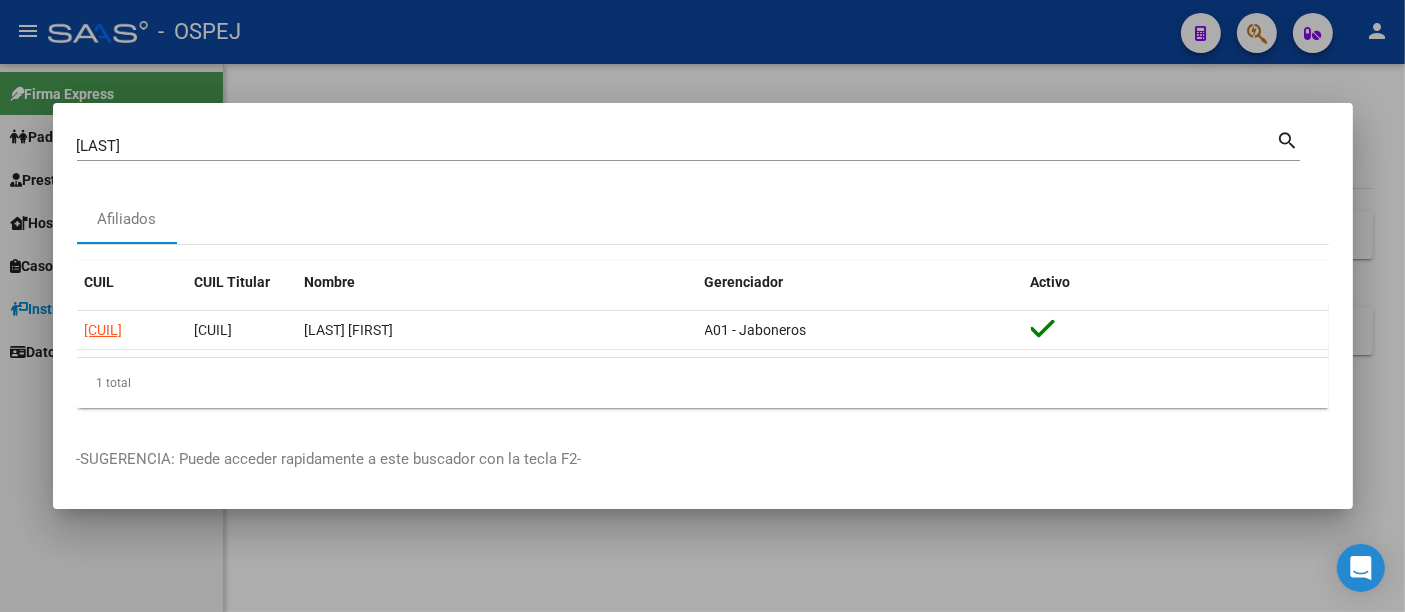click on "[LAST]" at bounding box center [677, 146] 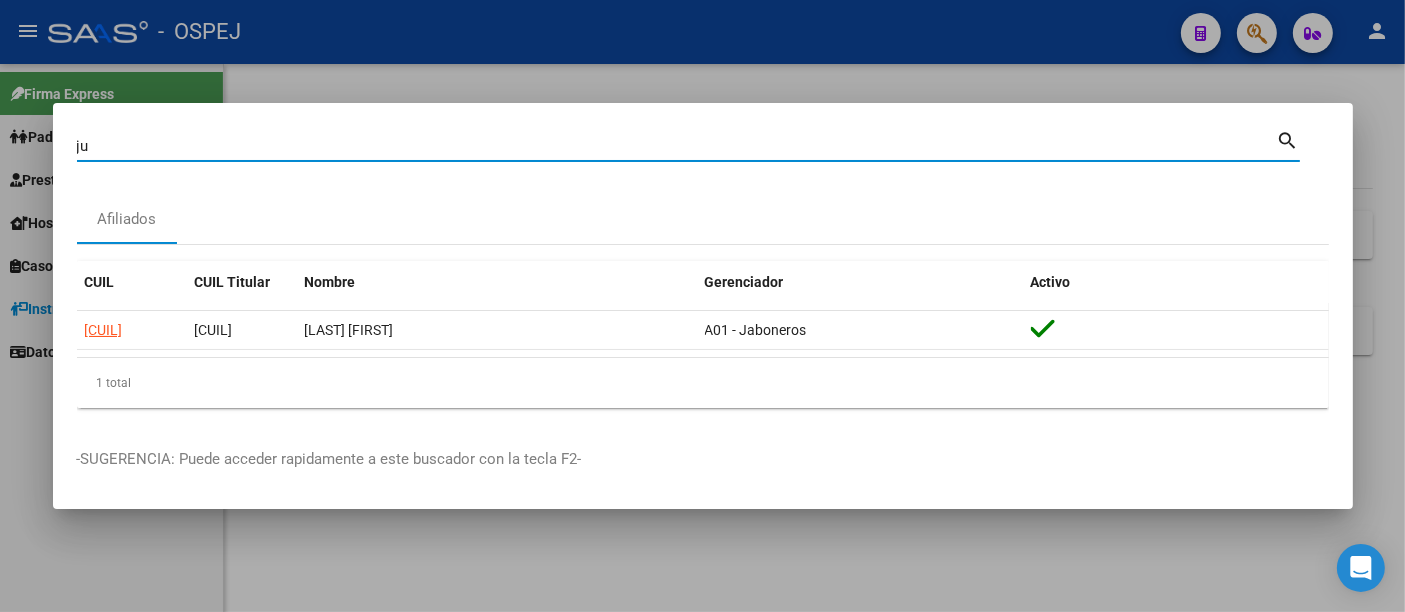 type on "j" 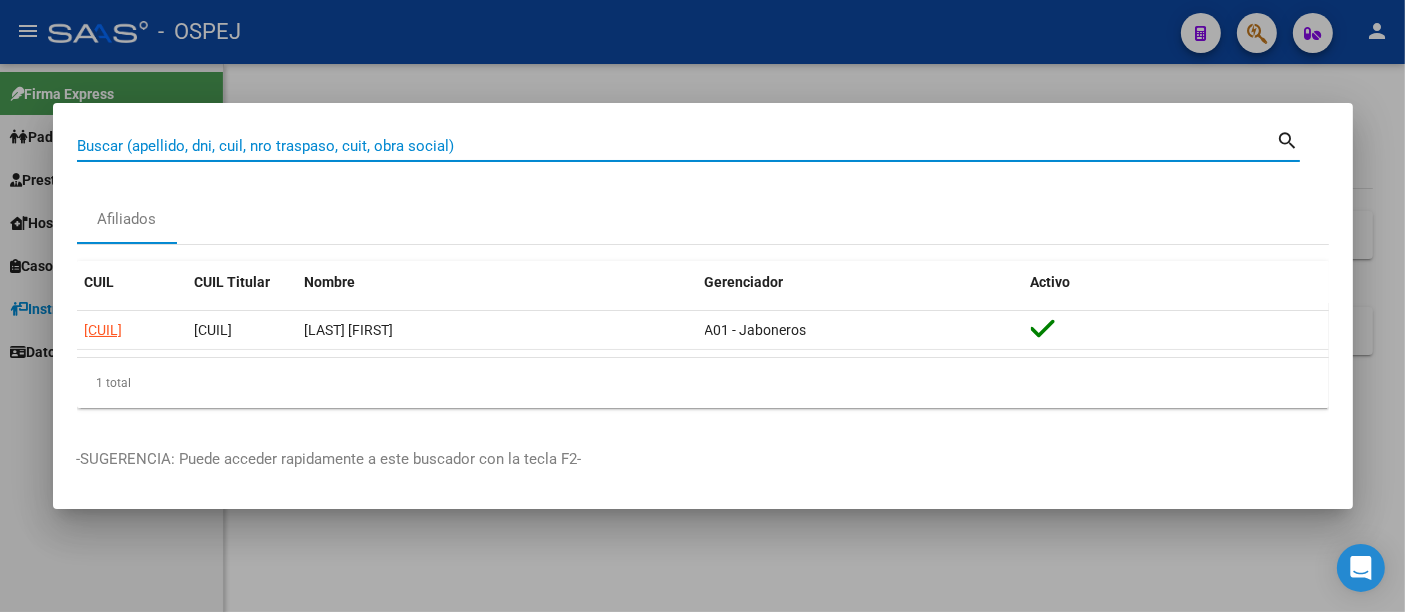 paste on "7261264" 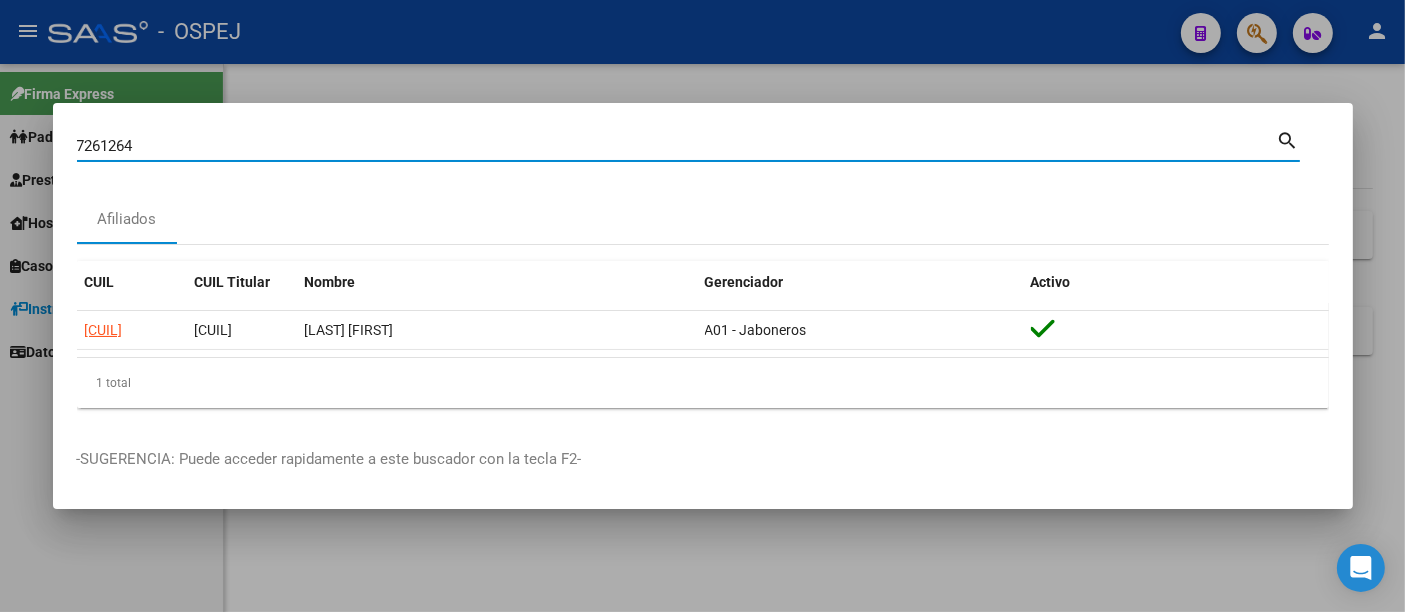 type on "7261264" 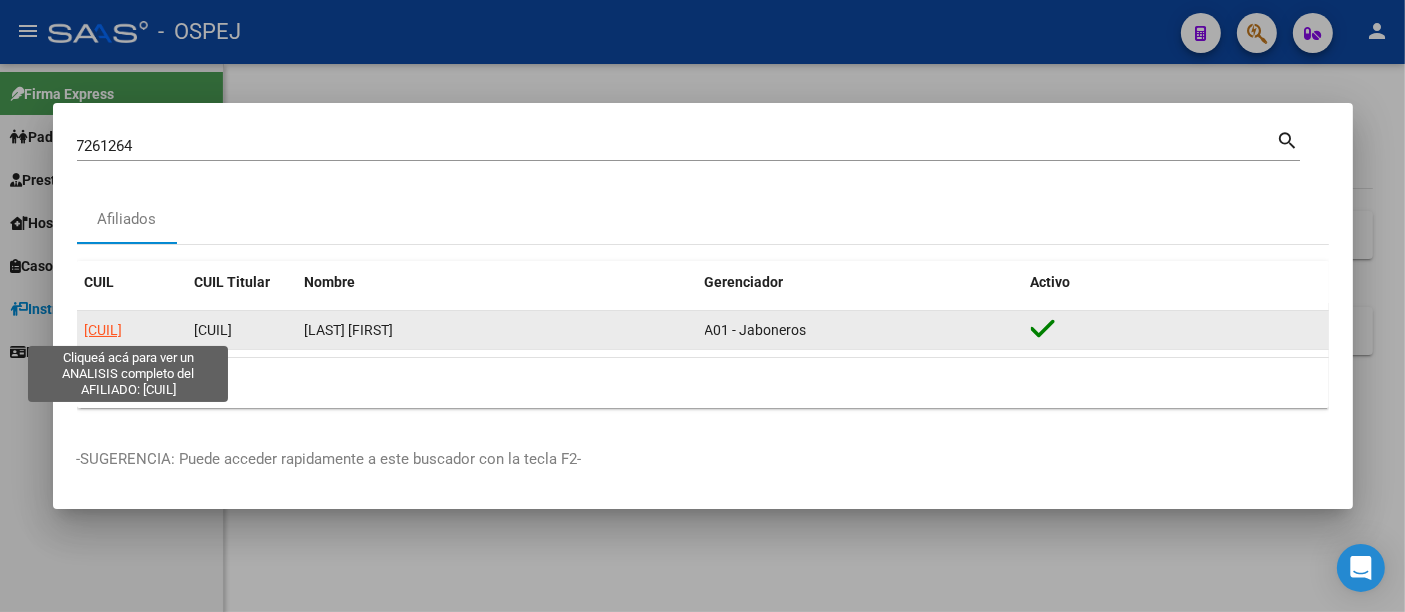 click on "[CUIL]" 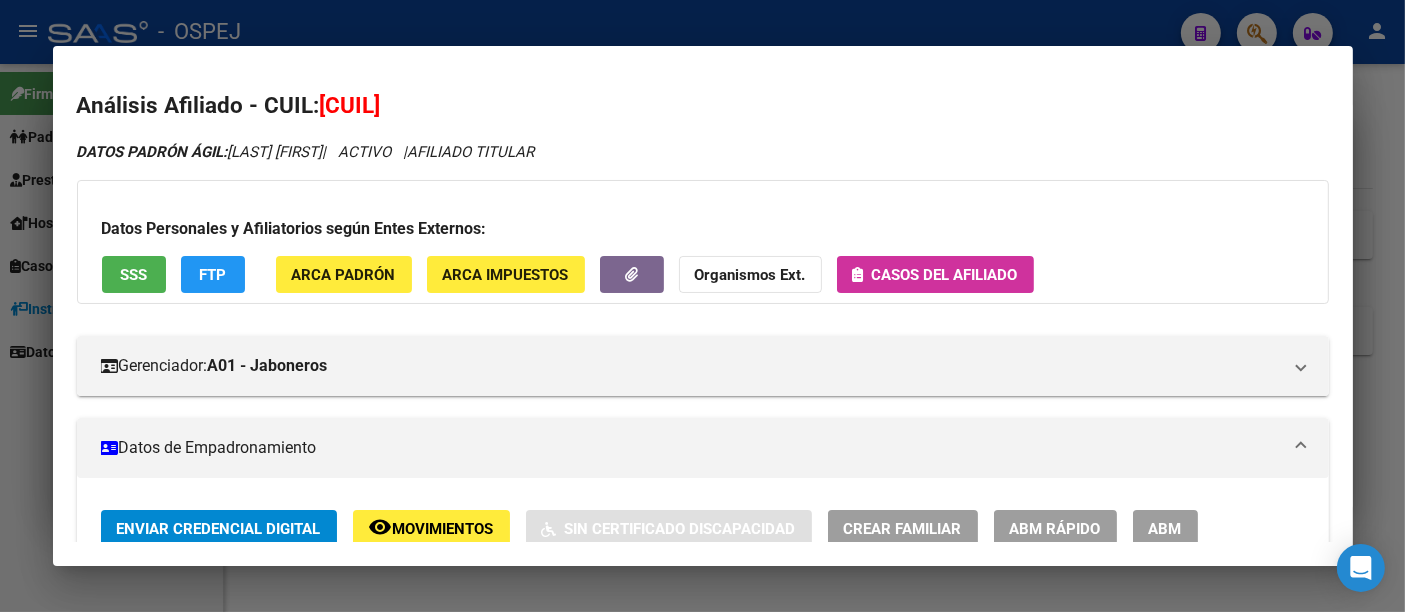 click on "Casos del afiliado" 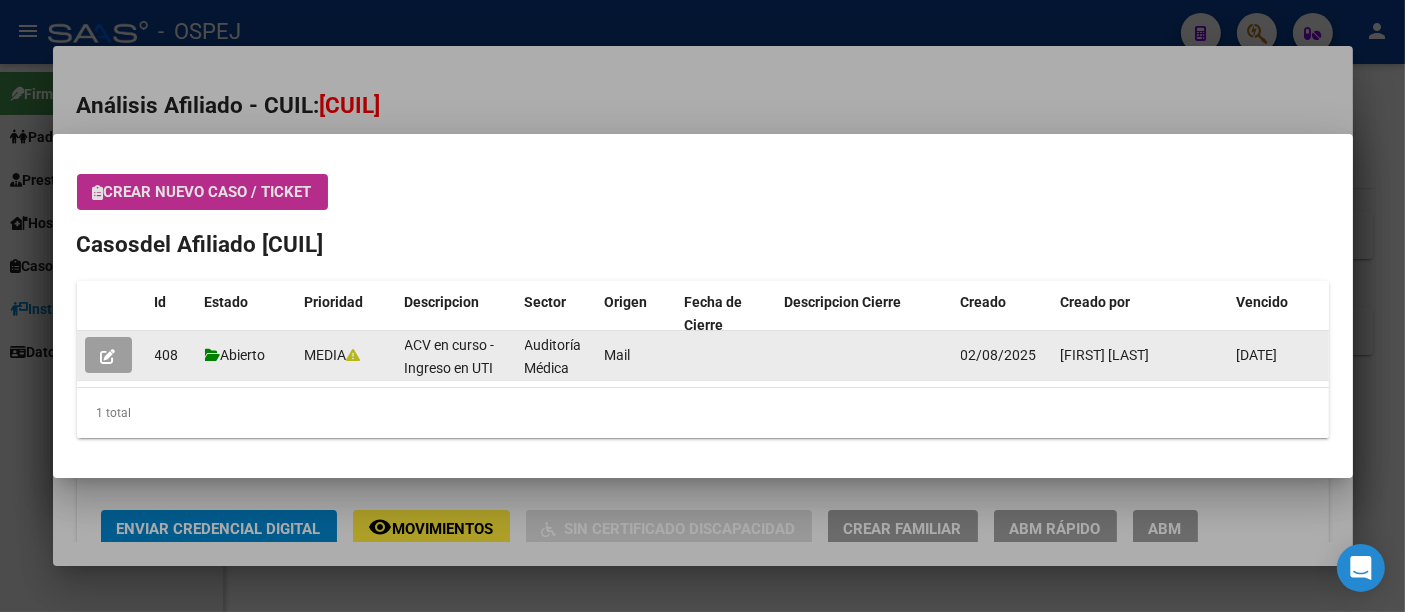 click 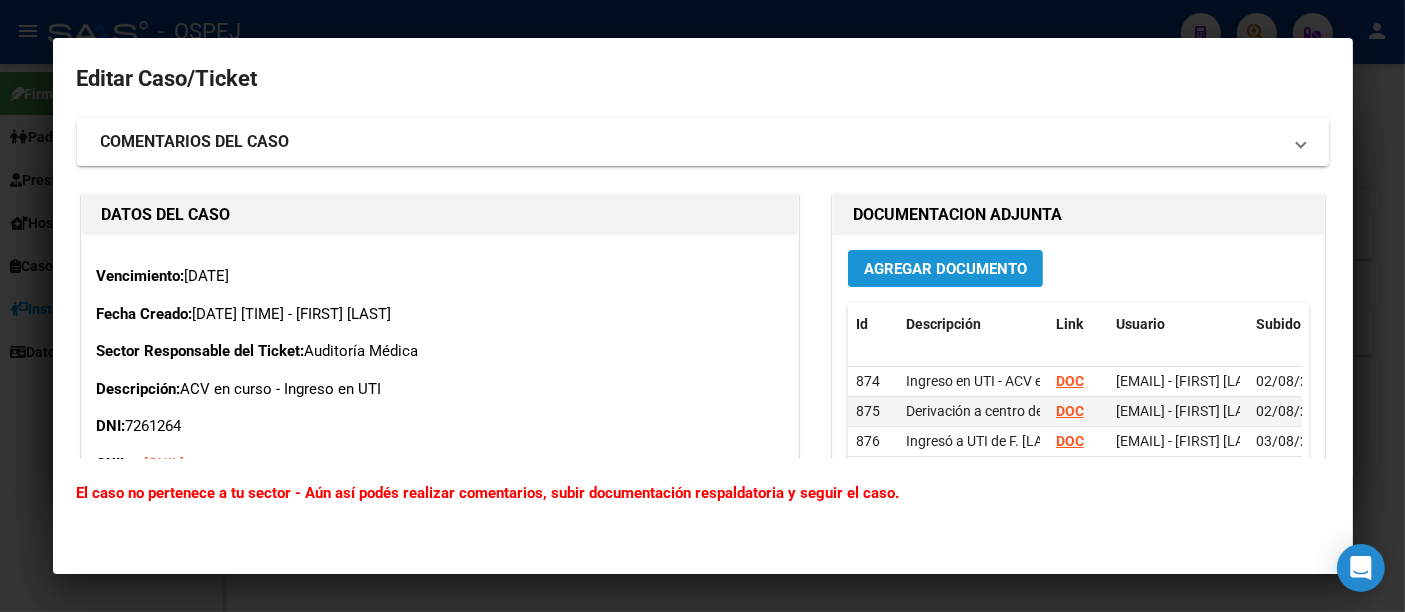 click on "Agregar Documento" at bounding box center [945, 269] 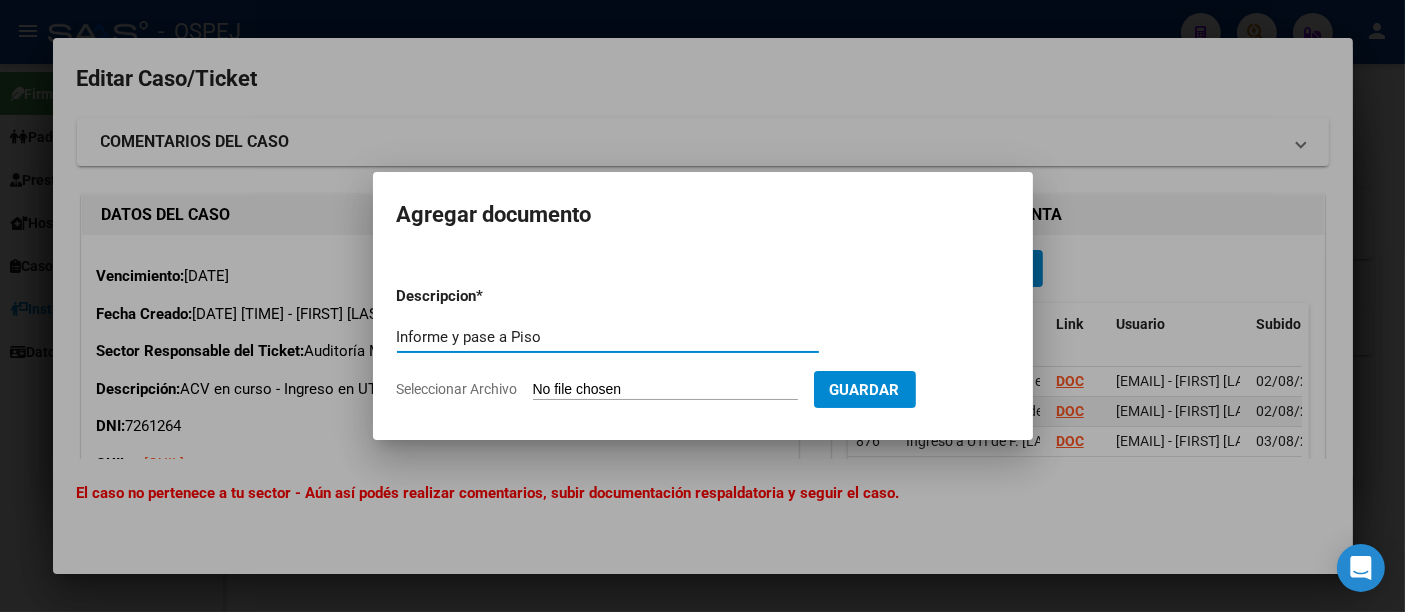 type on "Informe y pase a Piso" 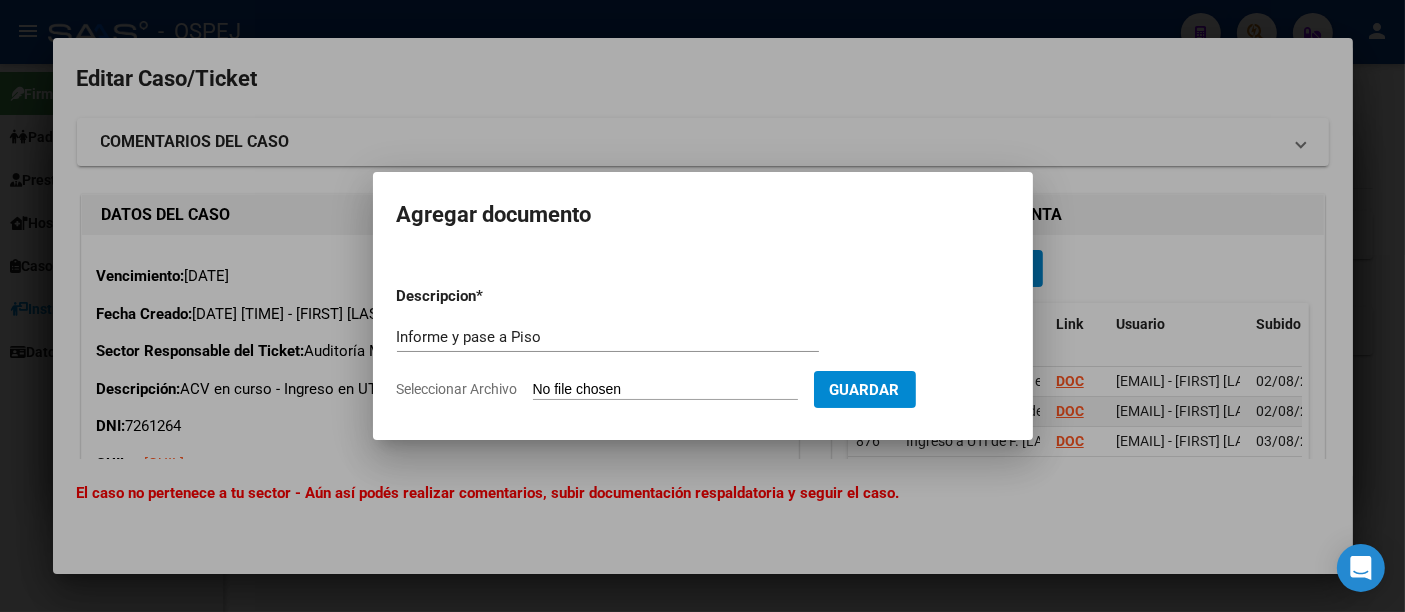 type on "C:\fakepath\[LAST] -Pasa a piso - Informe.pdf" 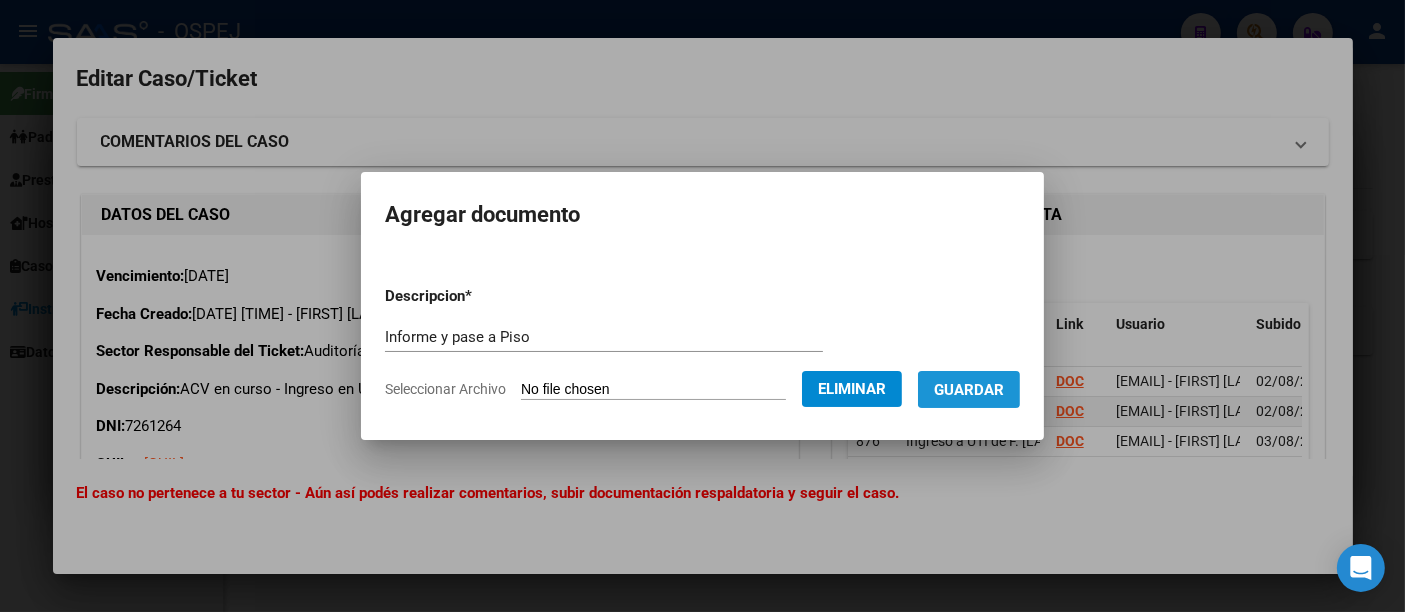 click on "Guardar" at bounding box center (969, 390) 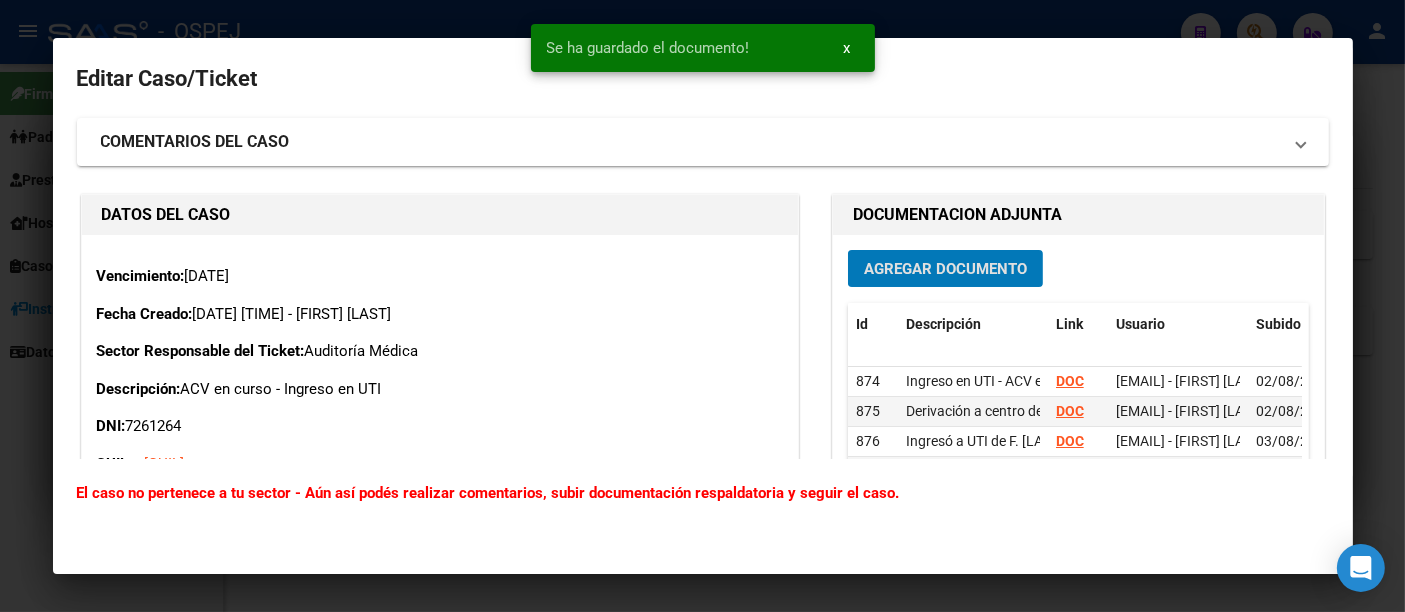 click at bounding box center [702, 306] 